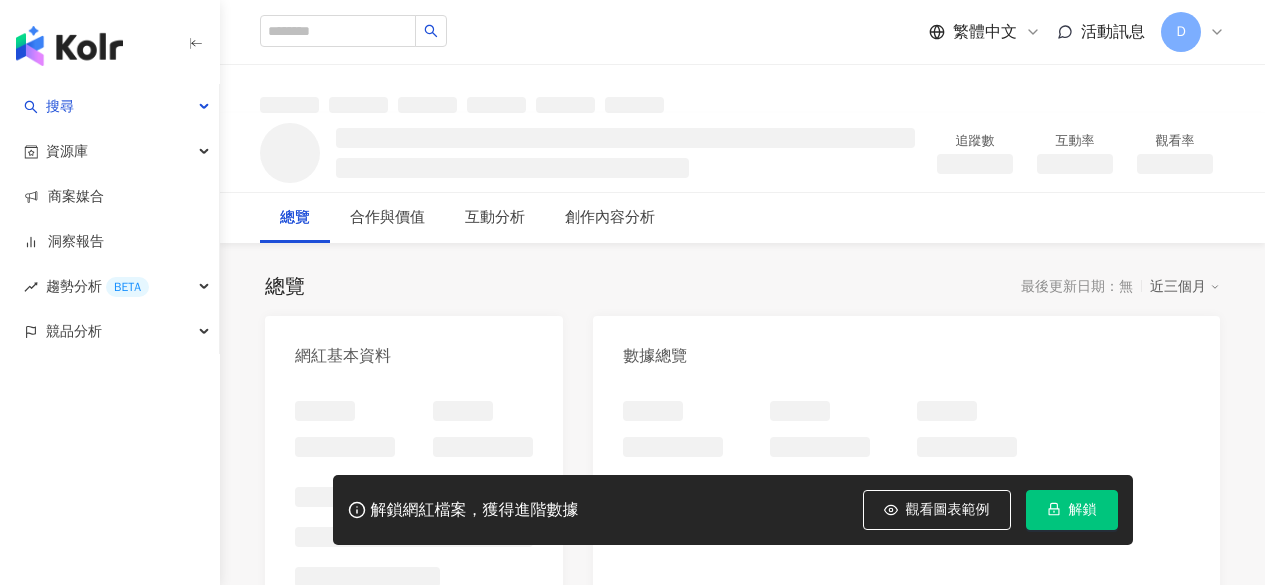 scroll, scrollTop: 0, scrollLeft: 0, axis: both 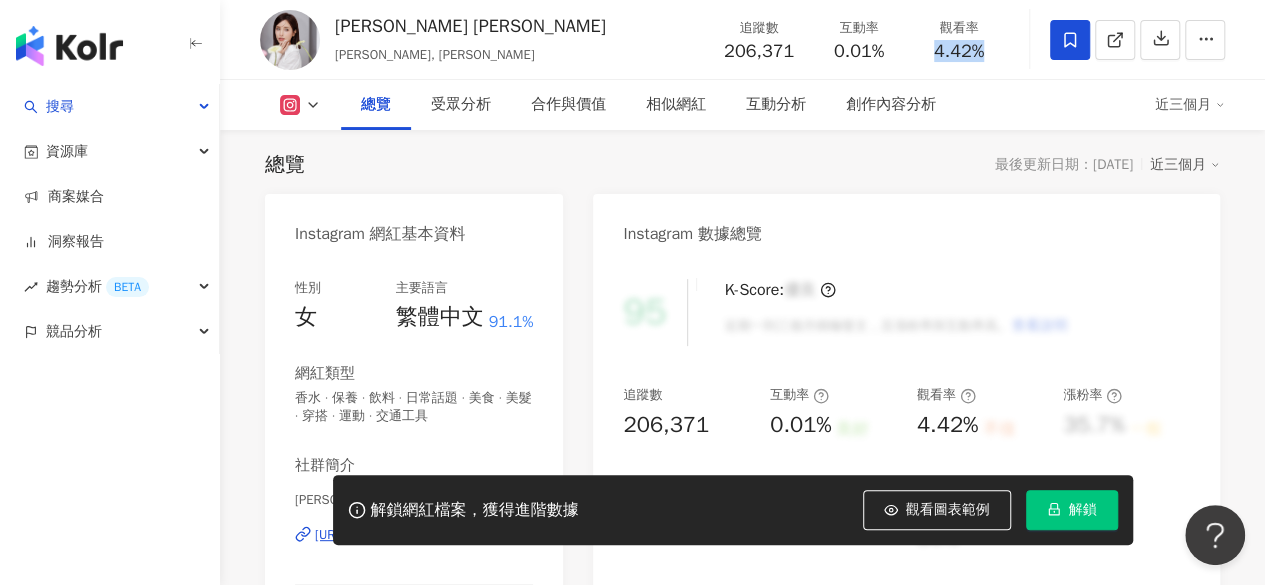 drag, startPoint x: 927, startPoint y: 52, endPoint x: 1003, endPoint y: 53, distance: 76.00658 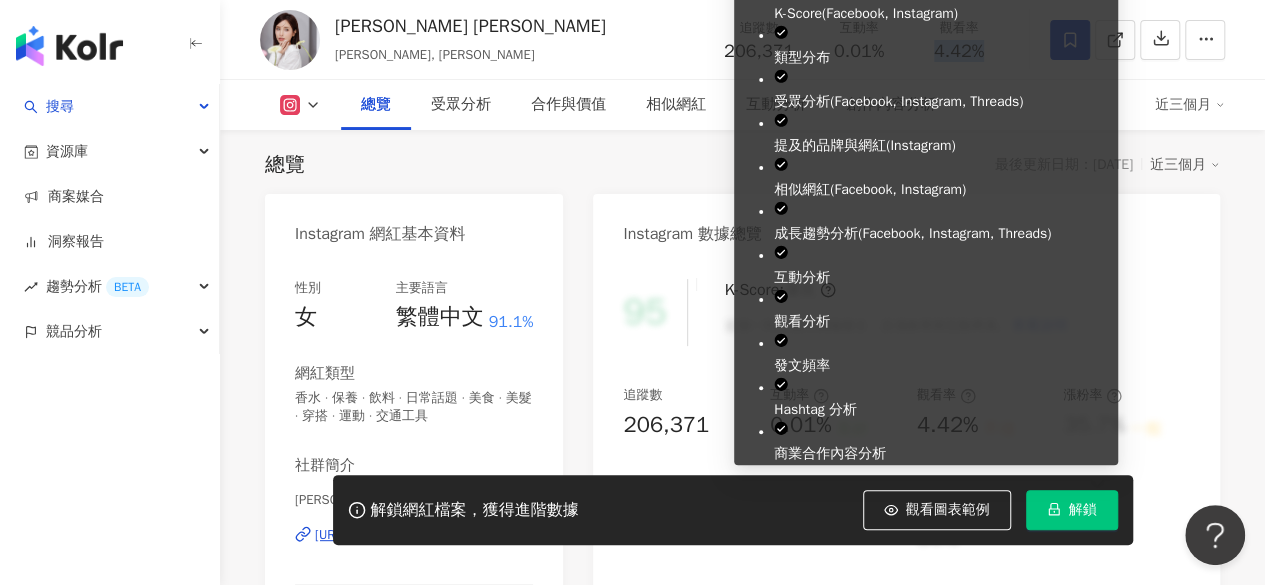 click on "解鎖" at bounding box center (1072, 510) 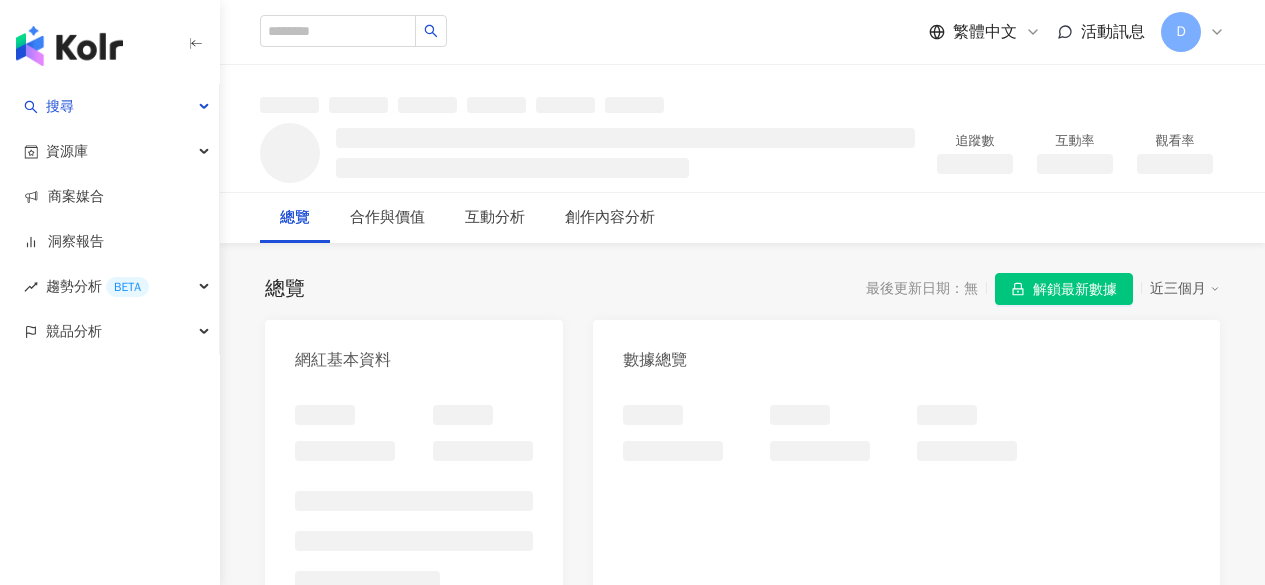 scroll, scrollTop: 0, scrollLeft: 0, axis: both 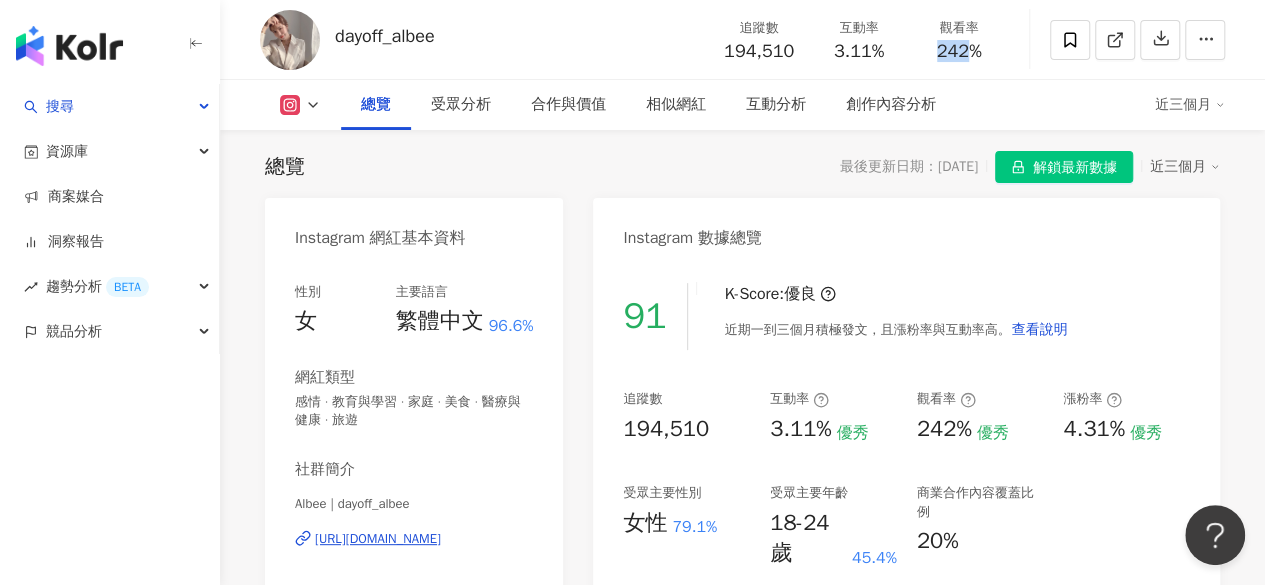 drag, startPoint x: 933, startPoint y: 45, endPoint x: 956, endPoint y: 49, distance: 23.345236 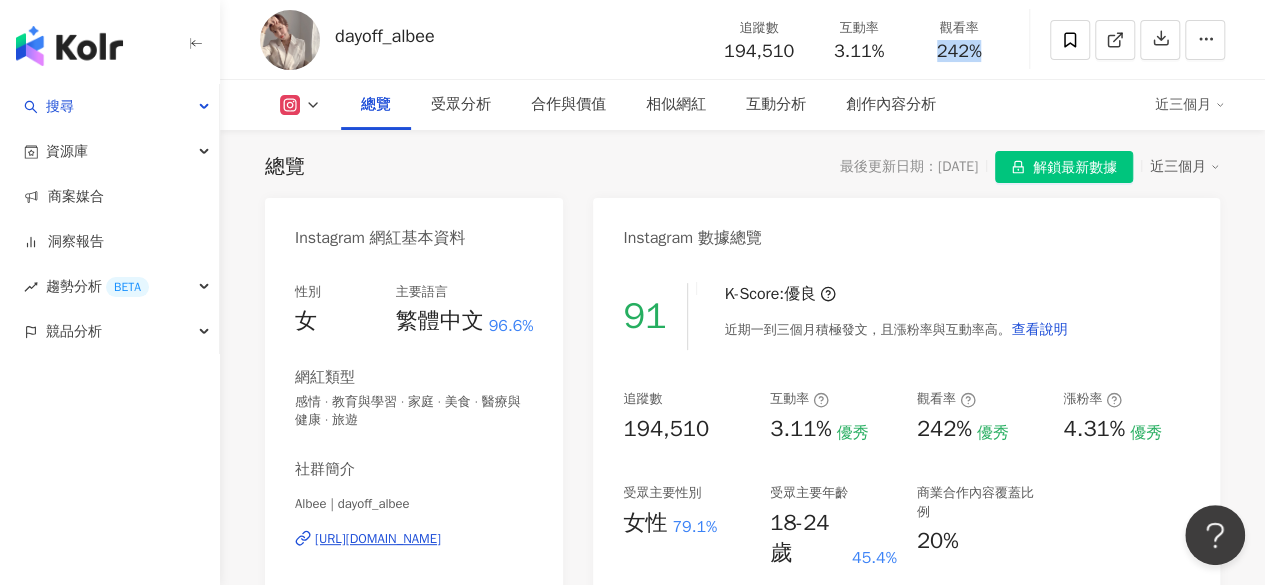 copy on "242%" 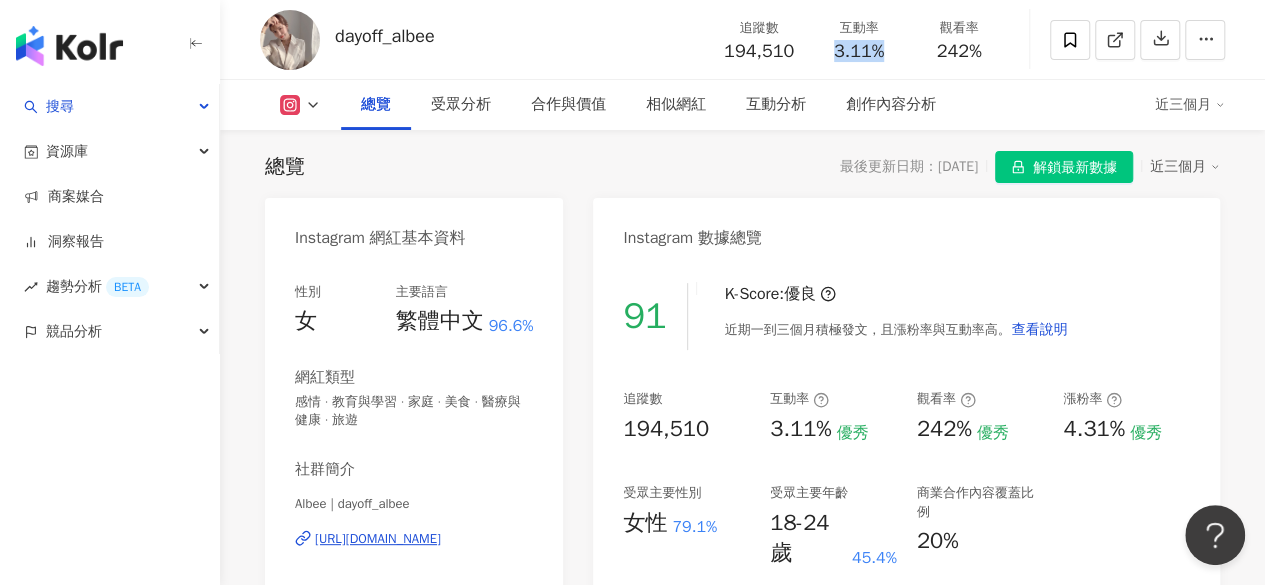 drag, startPoint x: 832, startPoint y: 47, endPoint x: 892, endPoint y: 49, distance: 60.033325 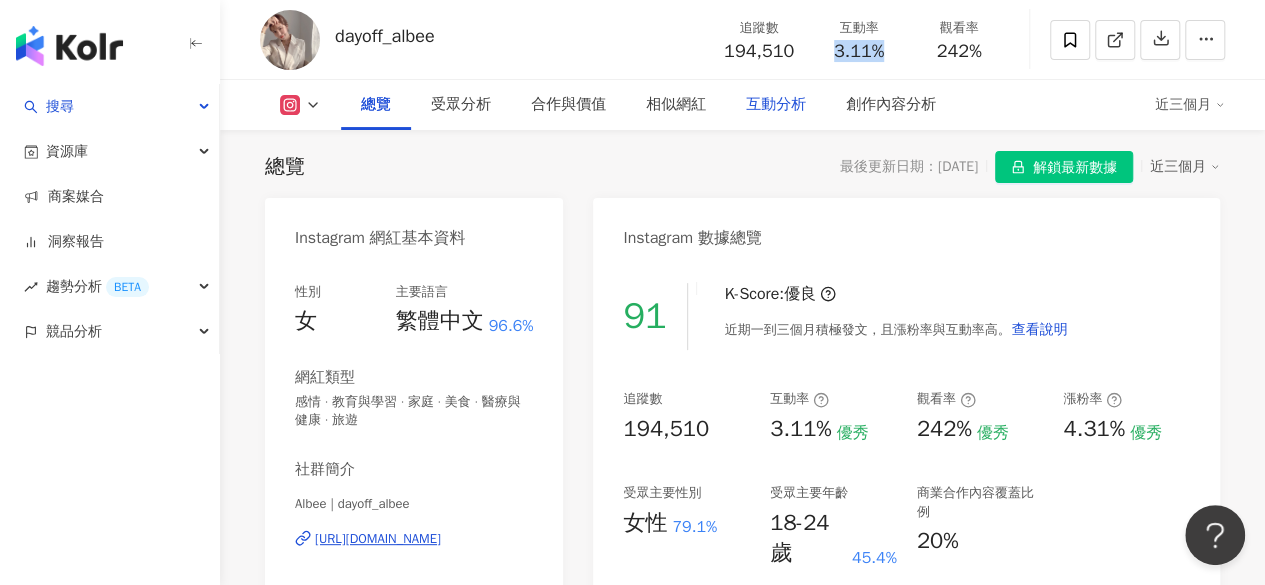 click on "互動分析" at bounding box center (776, 105) 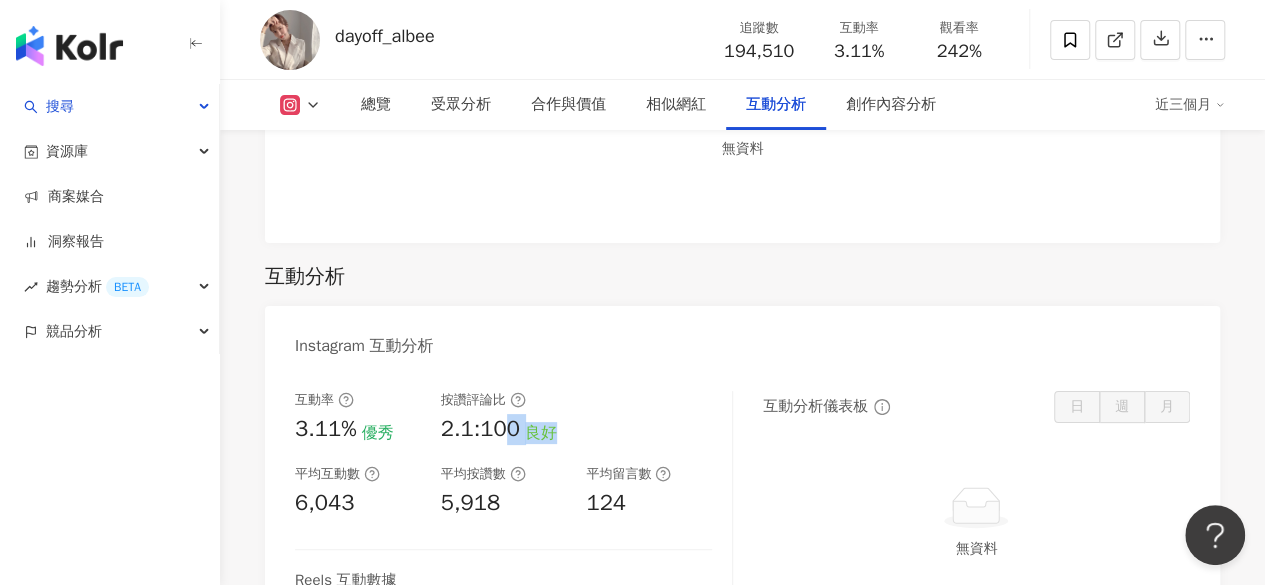 drag, startPoint x: 506, startPoint y: 315, endPoint x: 602, endPoint y: 329, distance: 97.015465 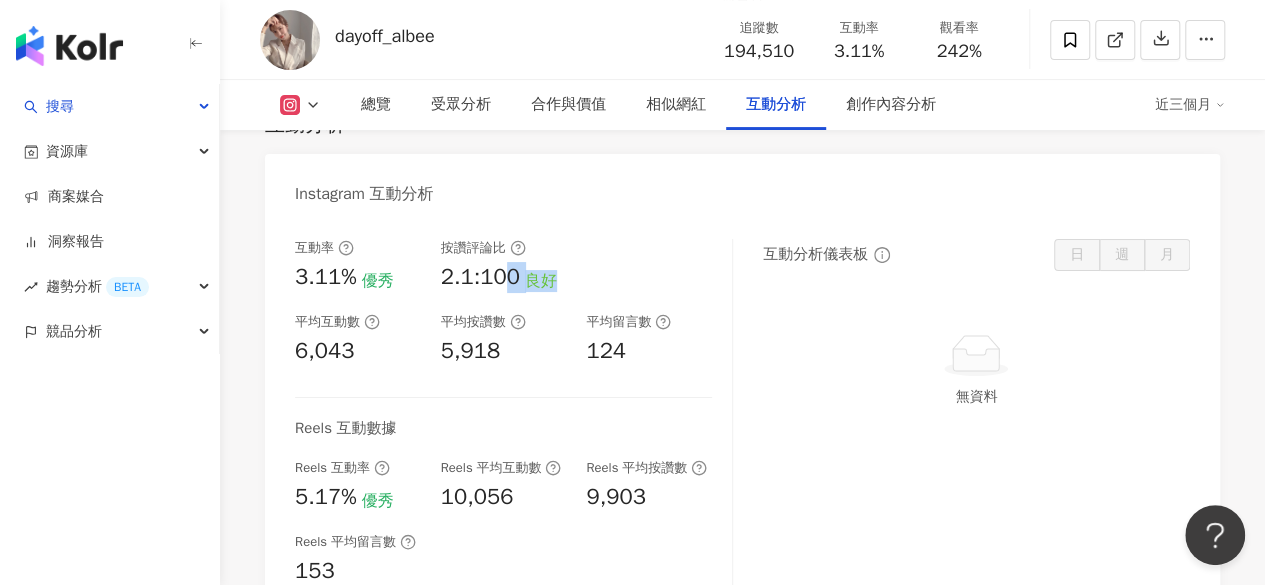 scroll, scrollTop: 4135, scrollLeft: 0, axis: vertical 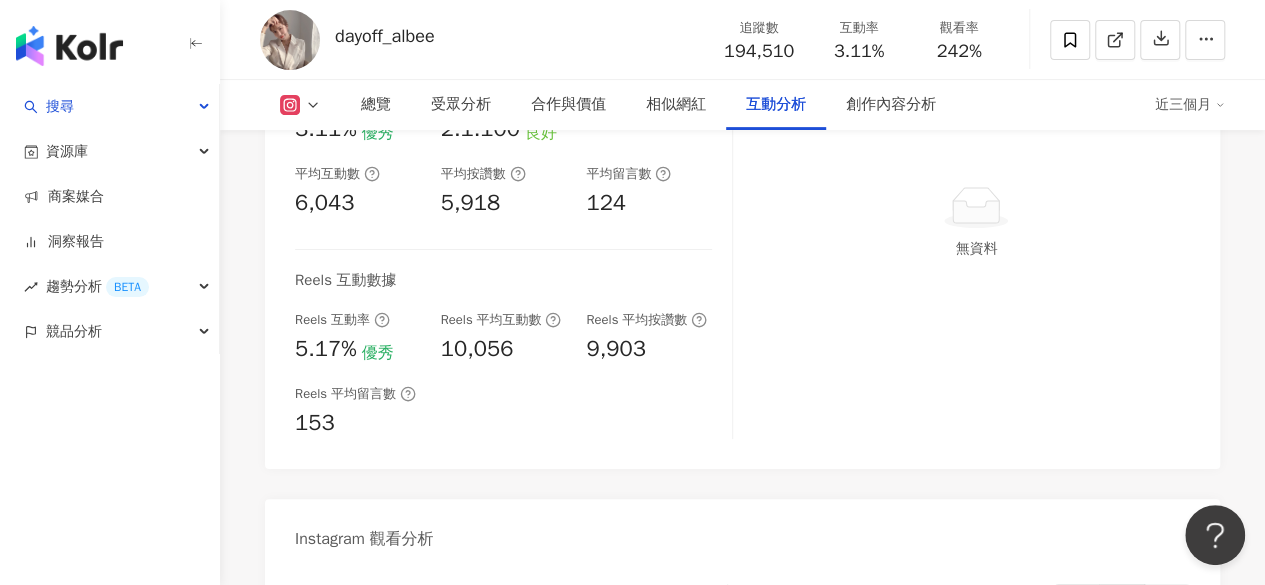 drag, startPoint x: 506, startPoint y: 505, endPoint x: 620, endPoint y: 523, distance: 115.41231 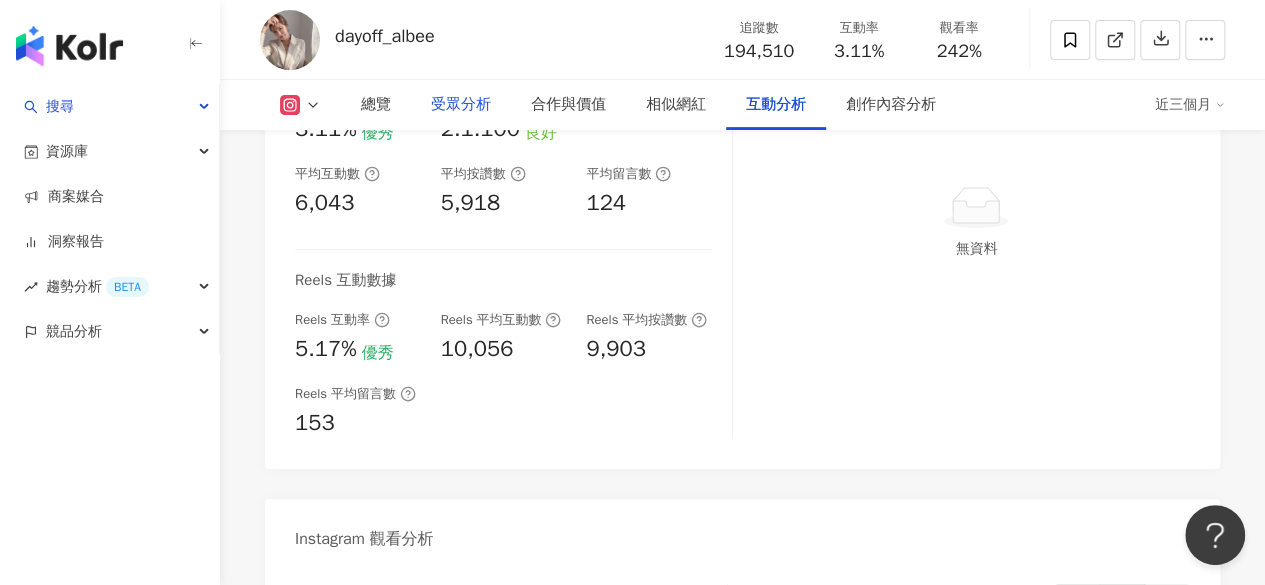 click on "受眾分析" at bounding box center [461, 105] 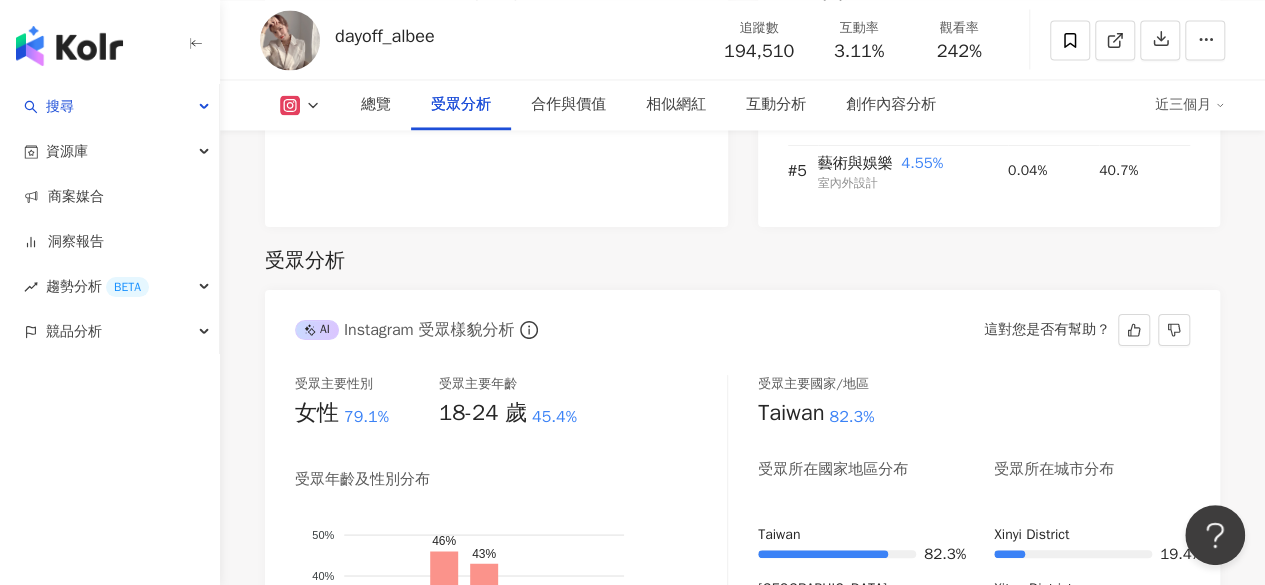 scroll, scrollTop: 1736, scrollLeft: 0, axis: vertical 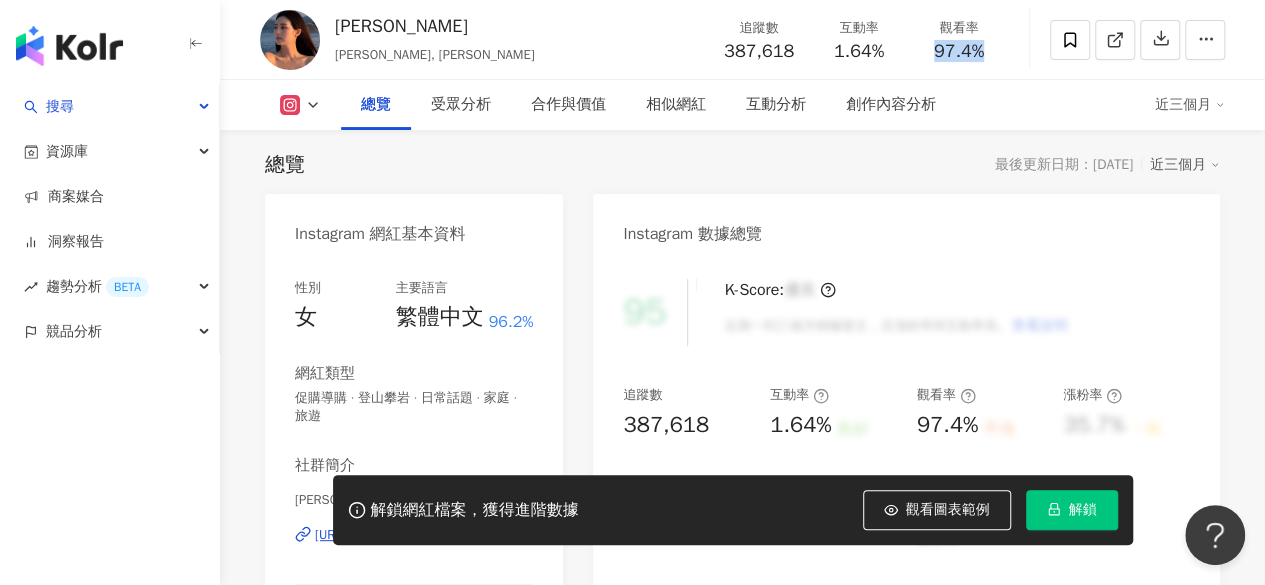 drag, startPoint x: 927, startPoint y: 50, endPoint x: 989, endPoint y: 47, distance: 62.072536 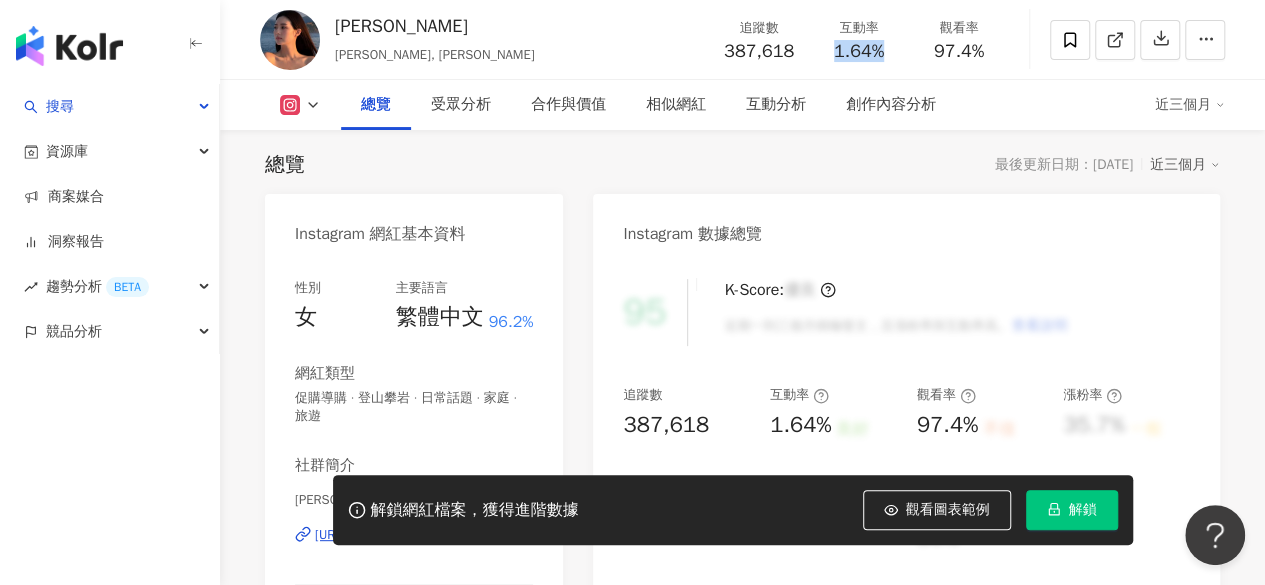 drag, startPoint x: 828, startPoint y: 55, endPoint x: 888, endPoint y: 59, distance: 60.133186 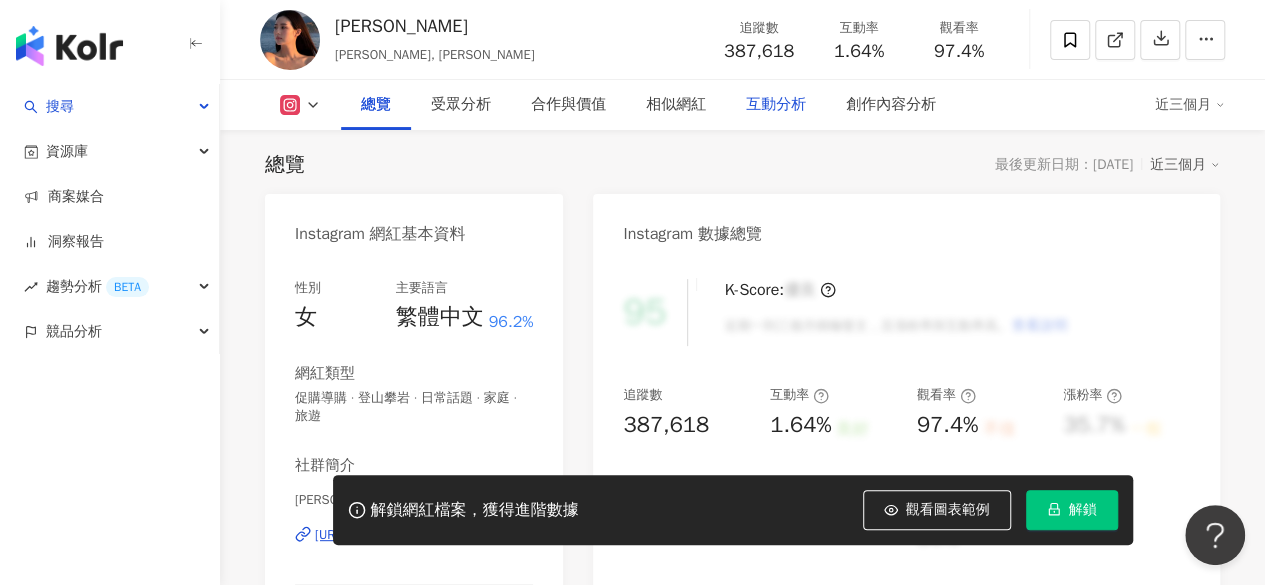 click on "互動分析" at bounding box center (776, 105) 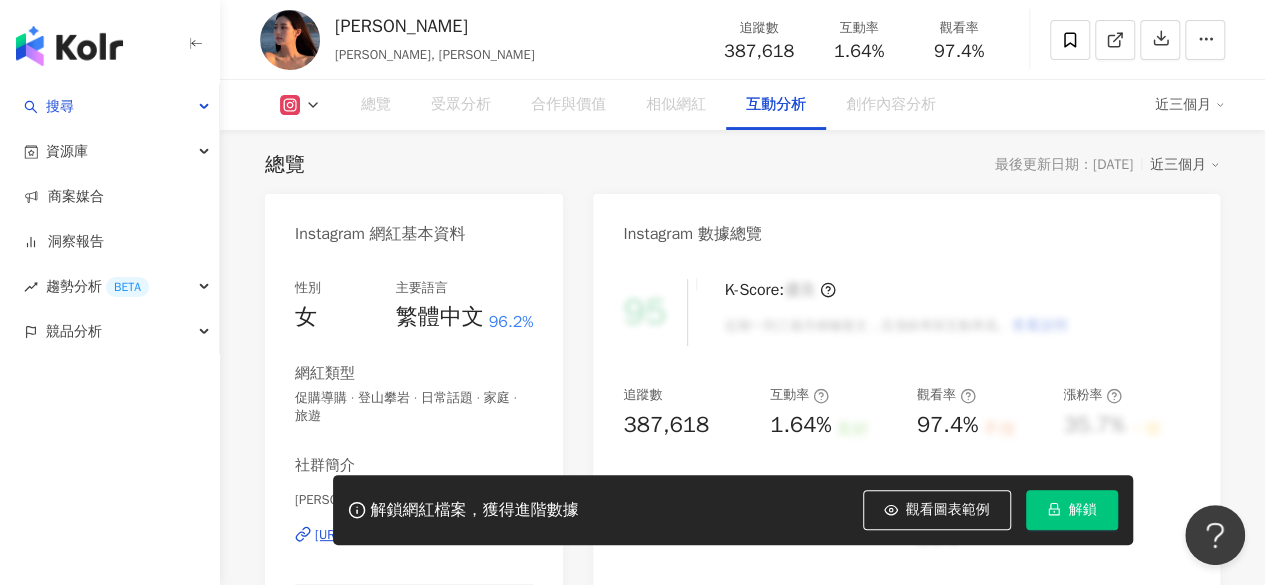 scroll, scrollTop: 3853, scrollLeft: 0, axis: vertical 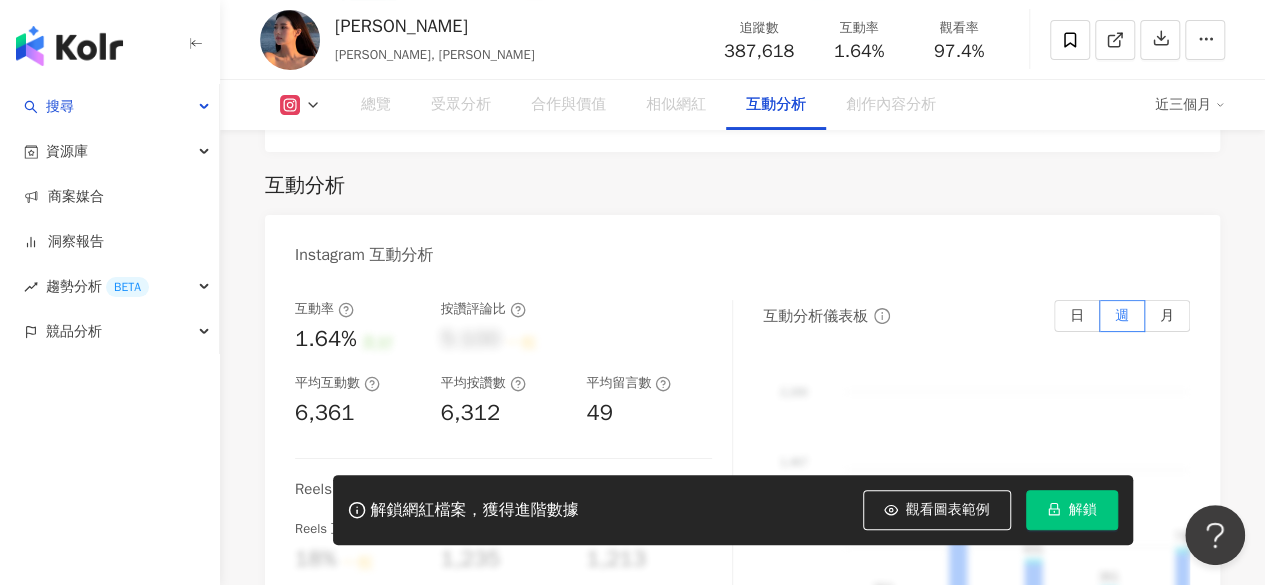click on "解鎖" at bounding box center (1072, 510) 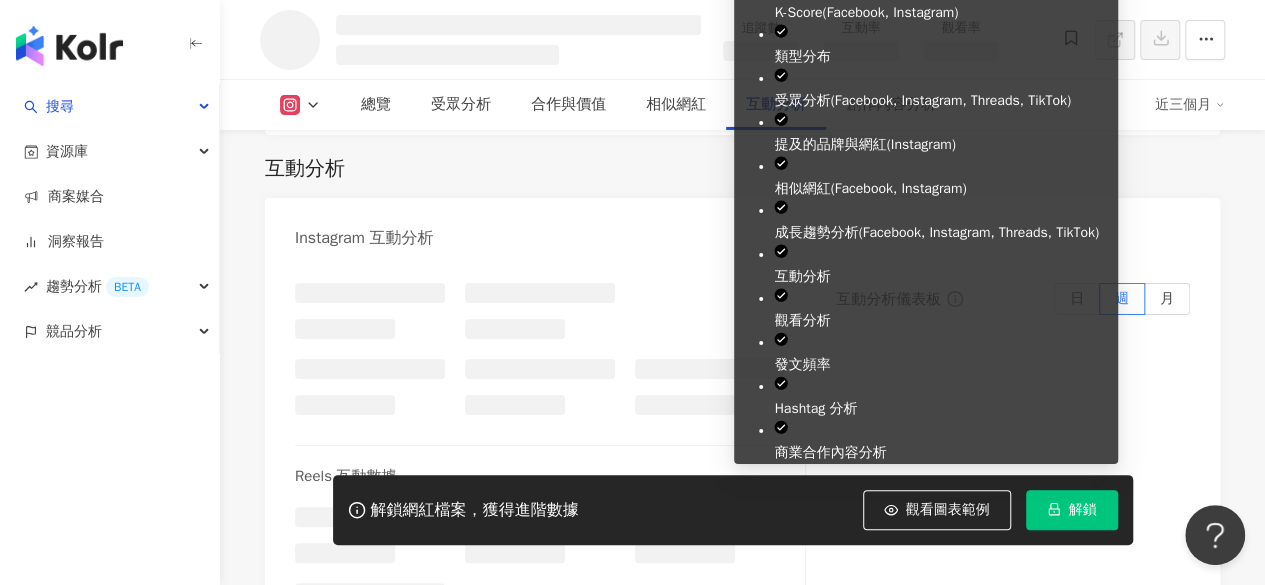 scroll, scrollTop: 3359, scrollLeft: 0, axis: vertical 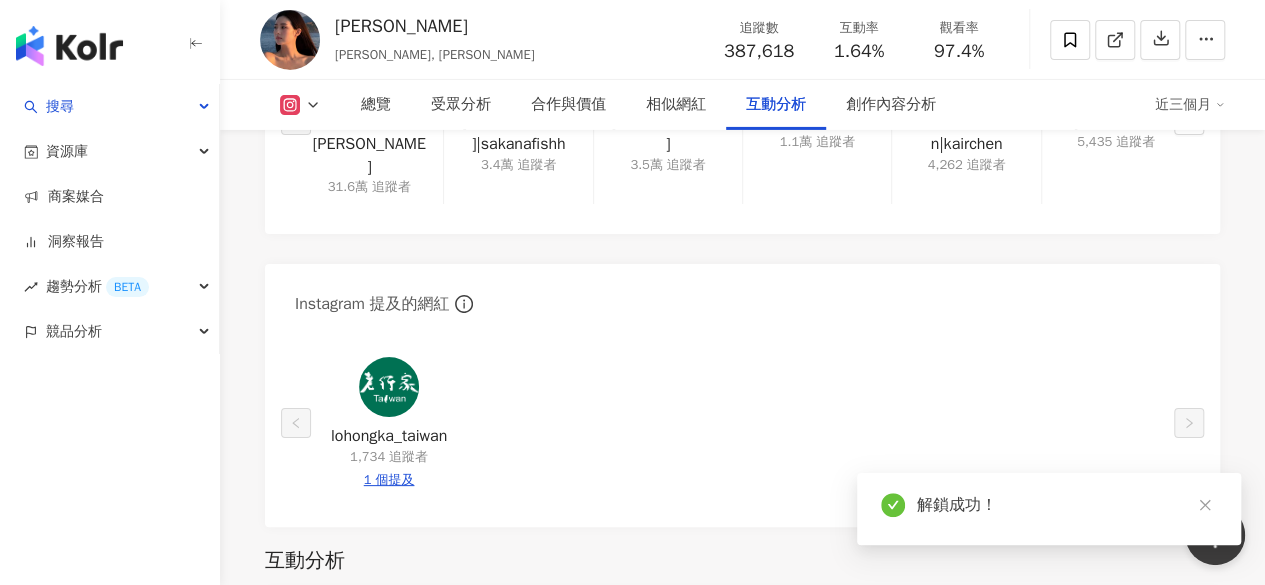 click on "Instagram 互動分析 互動率   1.64% 良好 按讚評論比   0.78:100 普通 平均互動數    6,361 平均按讚數   6,312 平均留言數   49 Reels 互動數據 Reels 互動率   1.19% 良好 Reels 平均互動數   4,625 Reels 平均按讚數   4,594 Reels 平均留言數   31 互動分析儀表板 日 週 月 5.5萬 5.5萬 3.7萬 3.7萬 1.8萬 1.8萬 0 0 5,702 3.7萬 2.2萬 4.3萬 1.4萬 3,938 1.5萬 2.4萬 6,565 4/23 4/23 5,702 3.7萬 2.2萬 4.3萬 1.4萬 3,938 1.5萬 2.4萬 6,565 4/23 4/23 4/27 4/27 5/4 5/4 5/11 5/11 5/18 5/18 5/25 5/25 6/1 6/1 6/8 6/8 6/15 6/15 6/22 6/22 6/29 6/29 7/6 7/6 7/13 7/13 7/20 7/20   按讚數     留言數   Instagram 觀看分析 Reels 觀看率   97.4% 優秀 Reels 平均觀看數   377,375 影音觀看分析儀表板 日 週 月 330萬 330萬 220萬 220萬 110萬 110萬 0 0 45.3萬 9.3萬 117萬 27.9萬 17.8萬 253.4萬 56.3萬 4/23 4/23 45.3萬 9.3萬 117萬 27.9萬 17.8萬 253.4萬 56.3萬 4/23 4/23 4/27 4/27 5/4 5/4 5/11 5/11 5/18 5/18 5/25 5/25 6/1 6/1 6/8 6/8" at bounding box center [742, 1434] 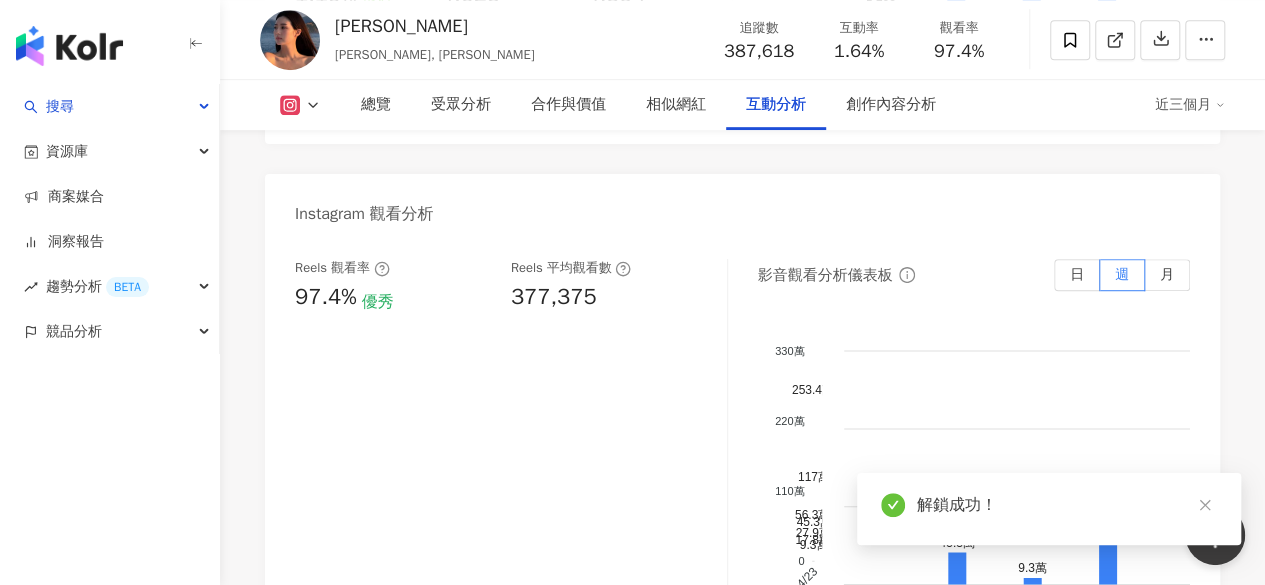 drag, startPoint x: 506, startPoint y: 237, endPoint x: 598, endPoint y: 237, distance: 92 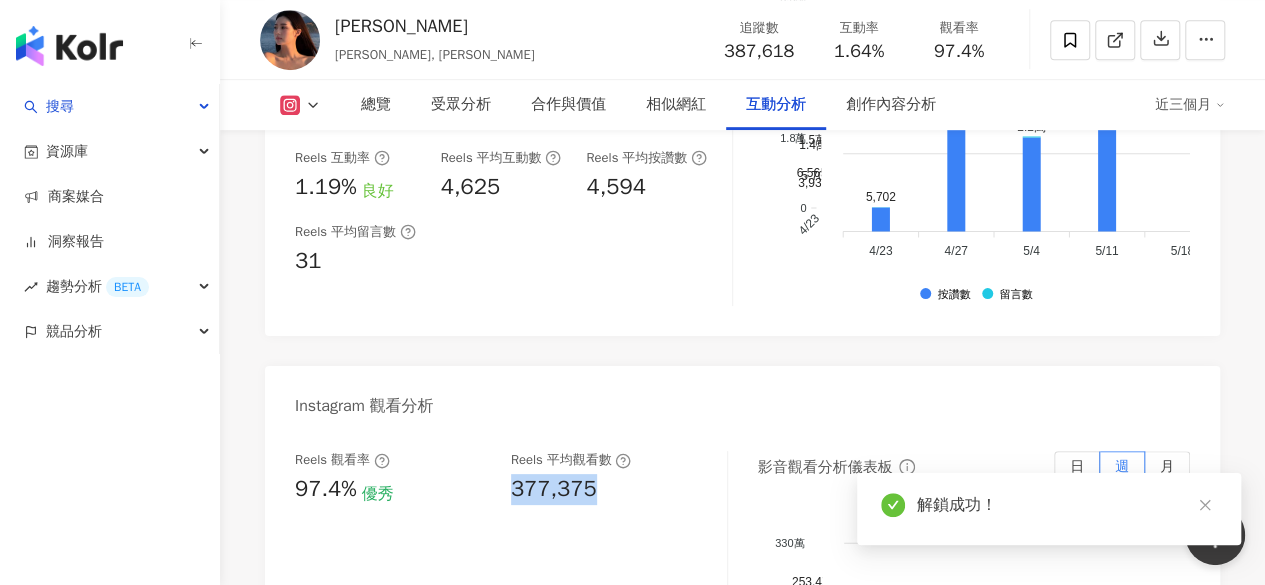 scroll, scrollTop: 4512, scrollLeft: 0, axis: vertical 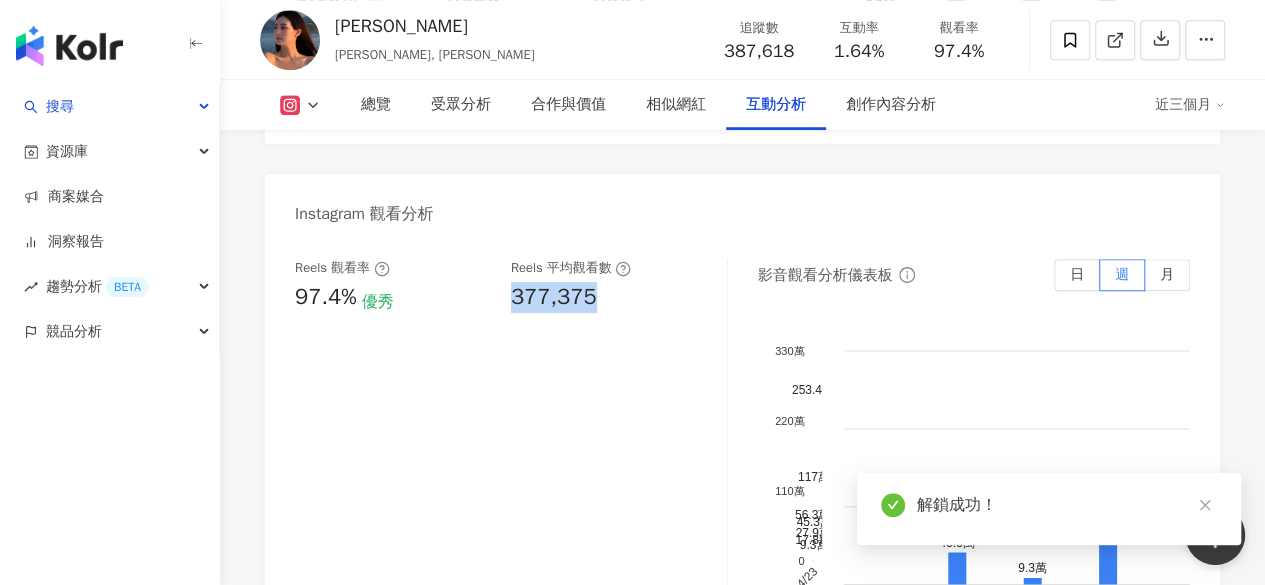 copy on "377,375" 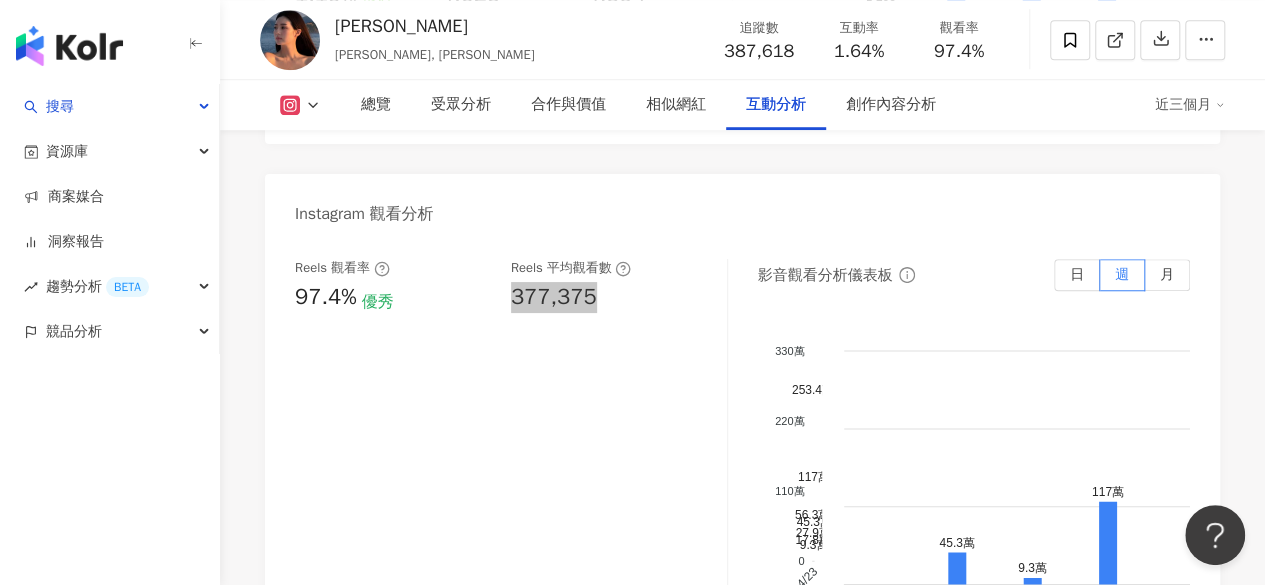 scroll, scrollTop: 3890, scrollLeft: 0, axis: vertical 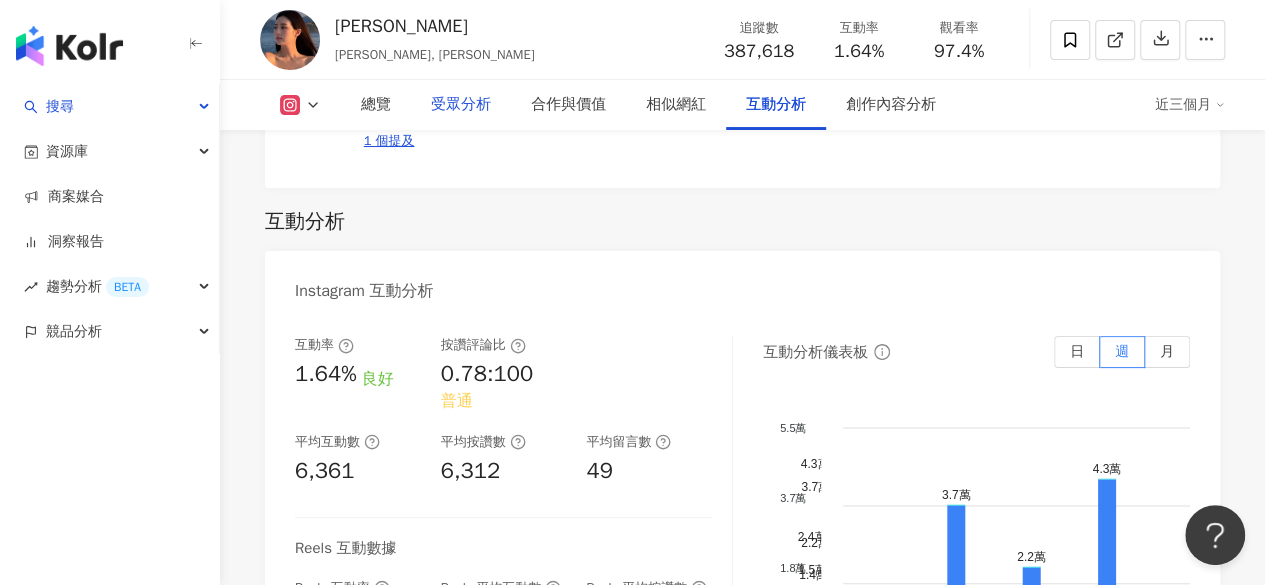 click on "受眾分析" at bounding box center (461, 105) 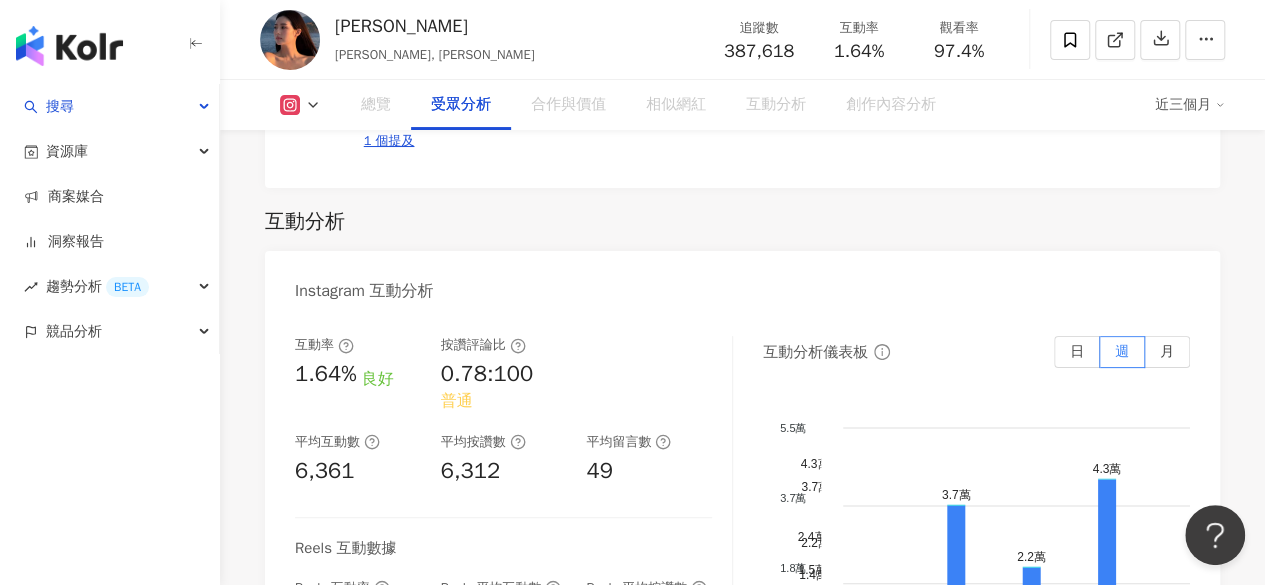 scroll, scrollTop: 1758, scrollLeft: 0, axis: vertical 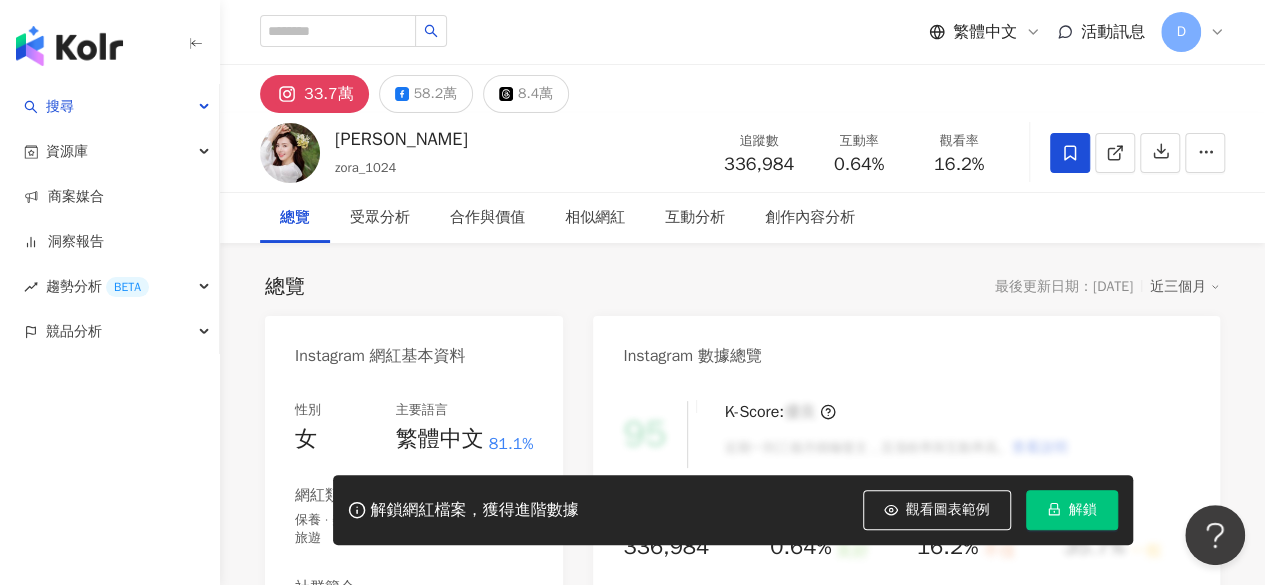 click on "解鎖" at bounding box center (1083, 510) 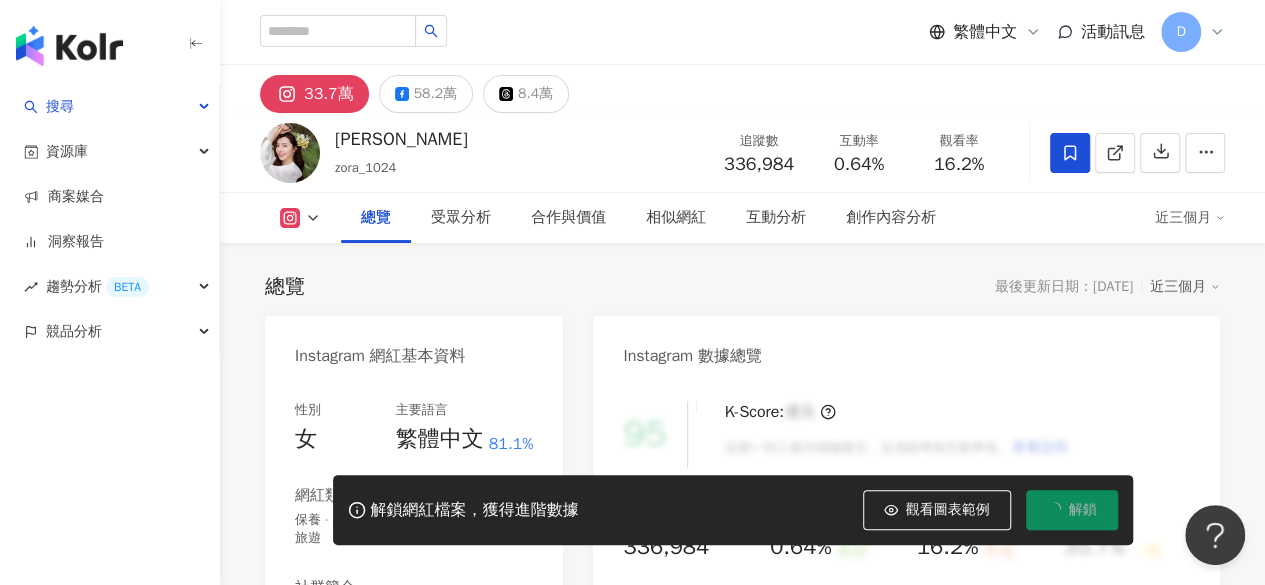 scroll, scrollTop: 122, scrollLeft: 0, axis: vertical 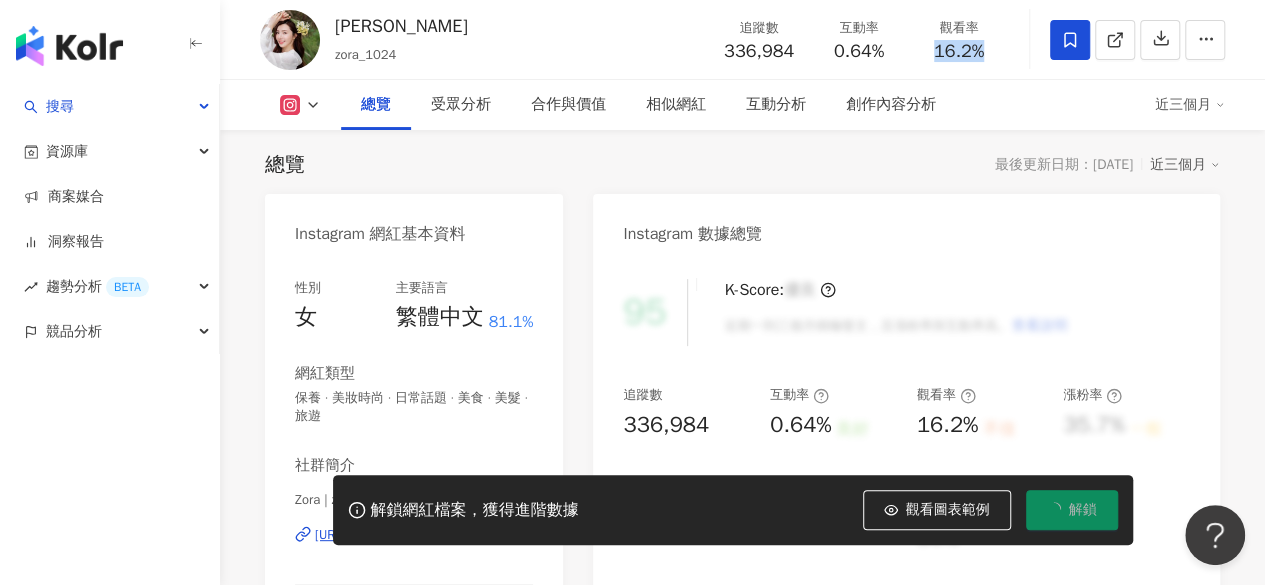 click on "觀看率 16.2%" at bounding box center [959, 39] 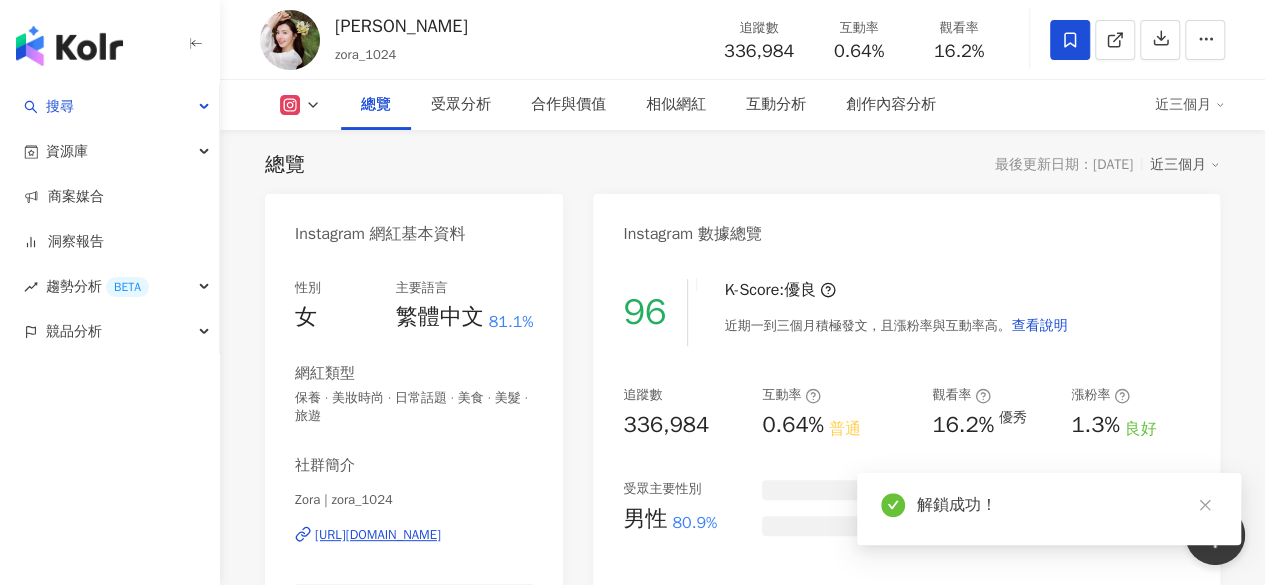 click on "0.64%" at bounding box center [859, 52] 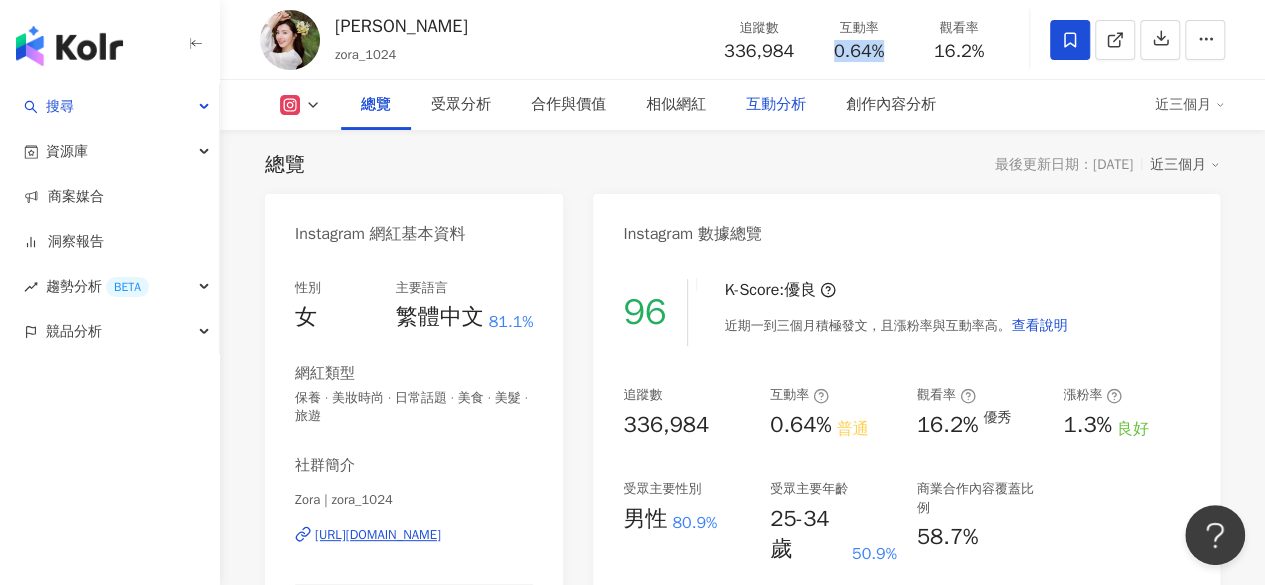 click on "互動分析" at bounding box center (776, 105) 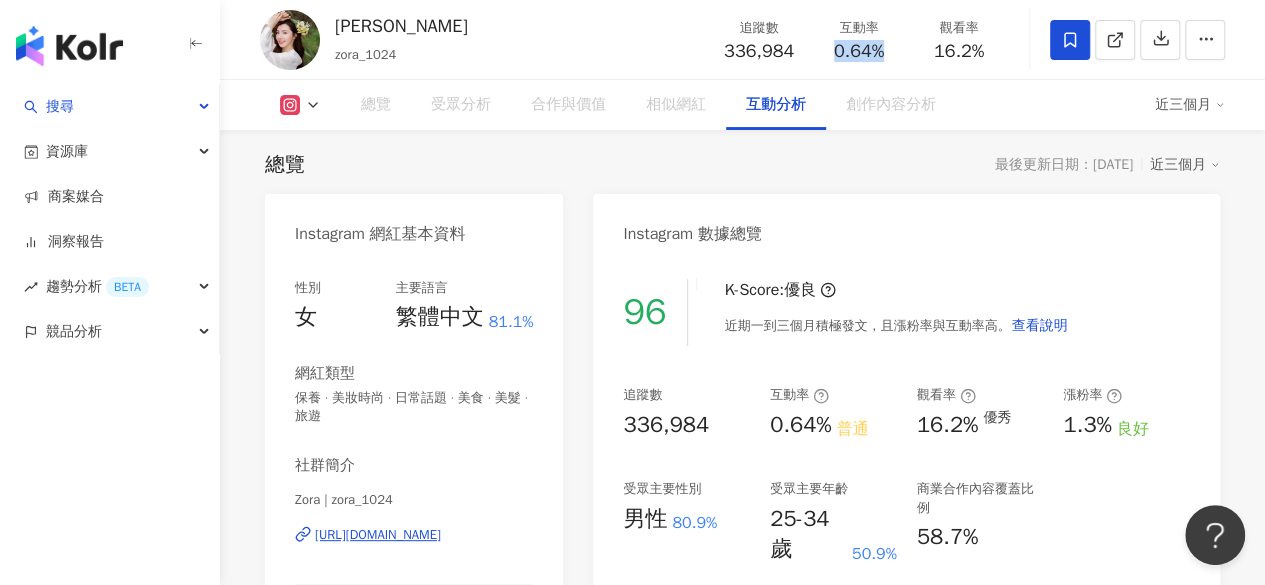 scroll, scrollTop: 4568, scrollLeft: 0, axis: vertical 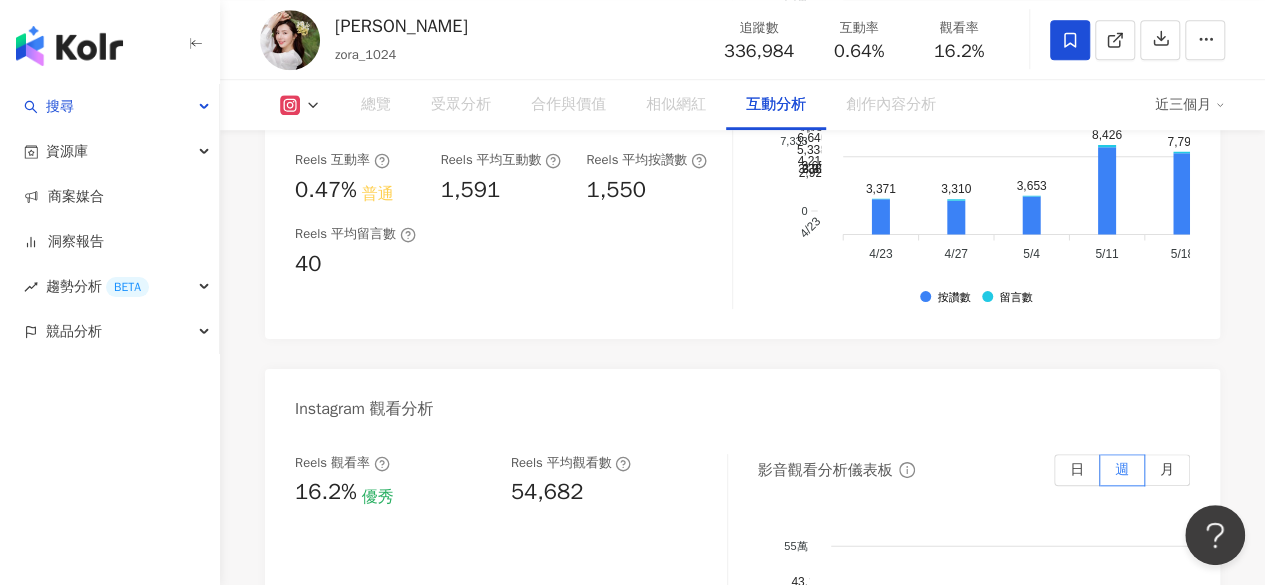 drag, startPoint x: 510, startPoint y: 357, endPoint x: 561, endPoint y: 371, distance: 52.886673 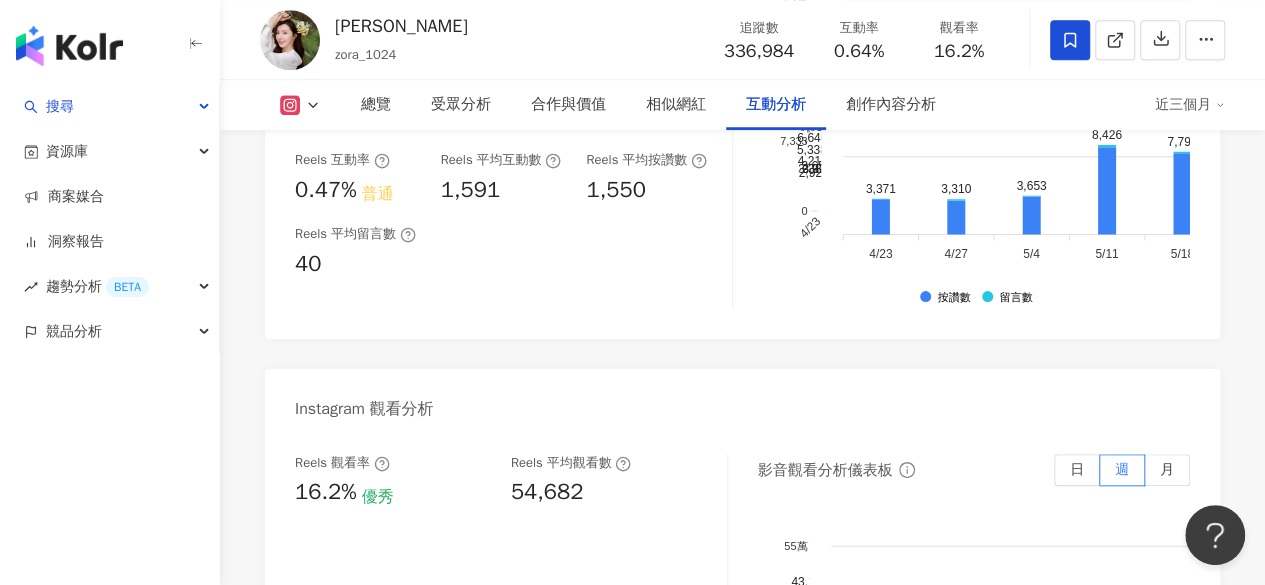 scroll, scrollTop: 4068, scrollLeft: 0, axis: vertical 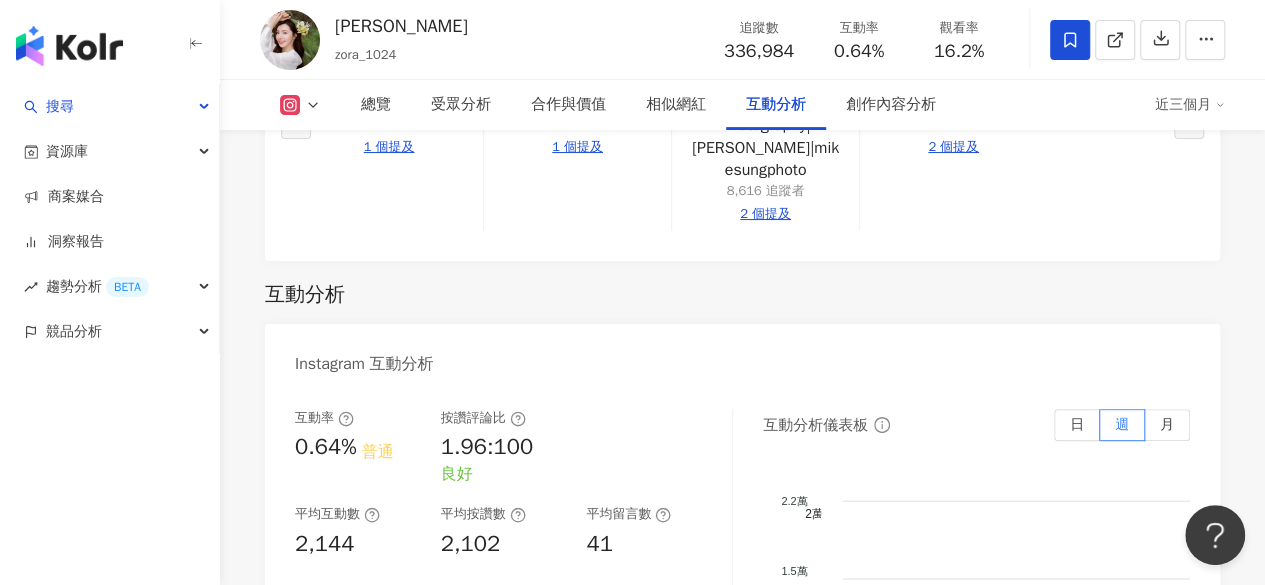 drag, startPoint x: 522, startPoint y: 364, endPoint x: 468, endPoint y: 337, distance: 60.373837 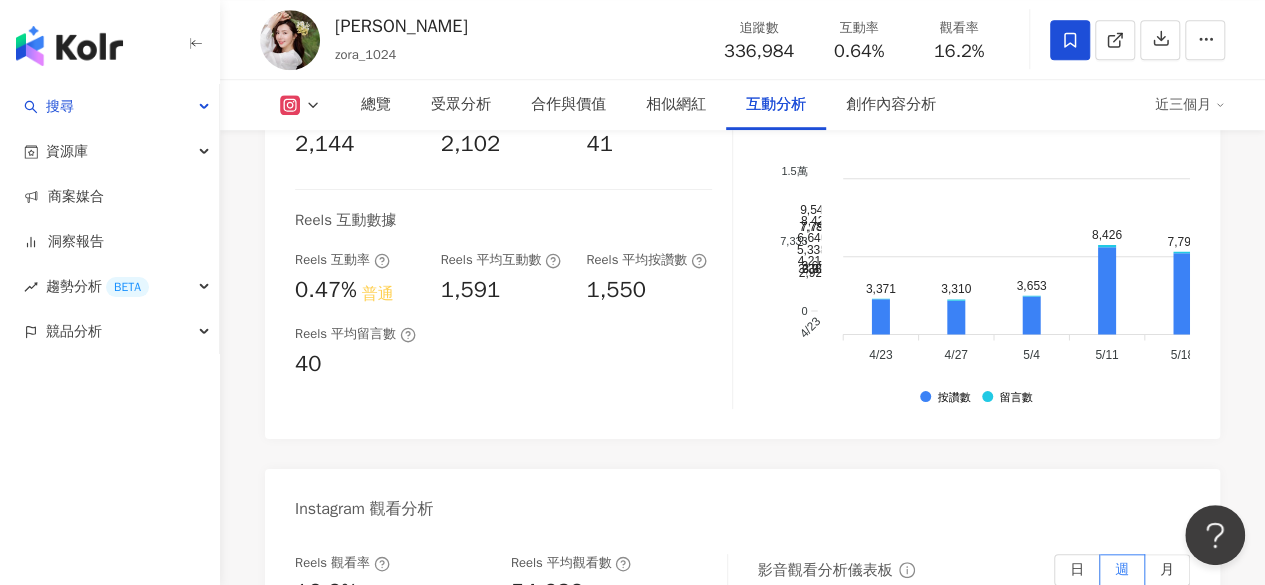 scroll, scrollTop: 4668, scrollLeft: 0, axis: vertical 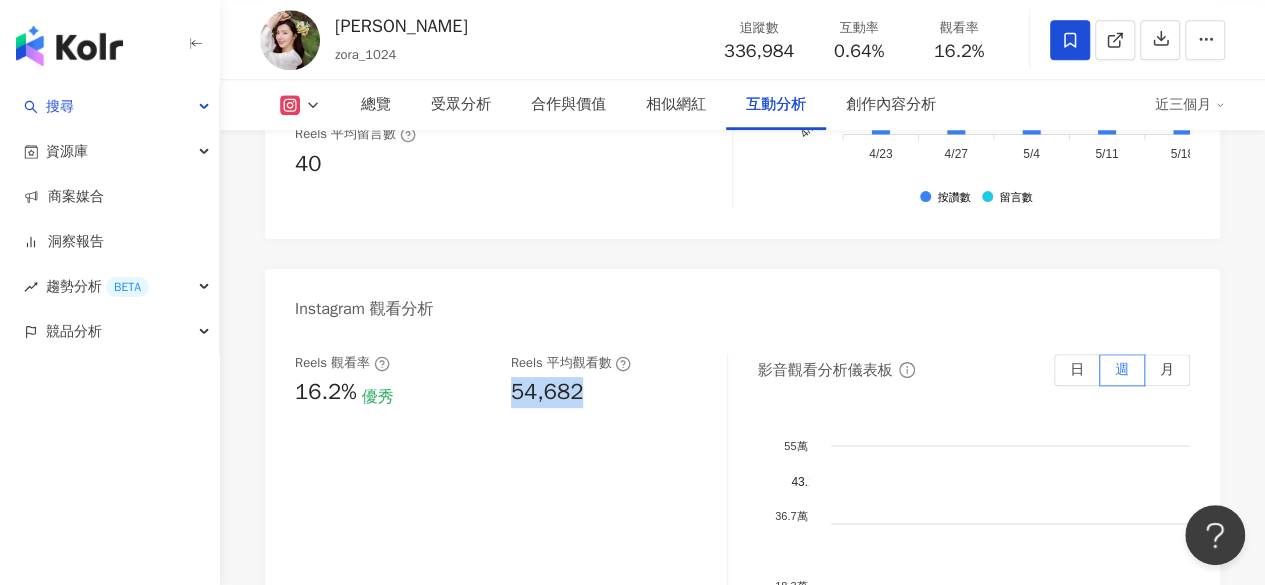 drag, startPoint x: 510, startPoint y: 258, endPoint x: 593, endPoint y: 258, distance: 83 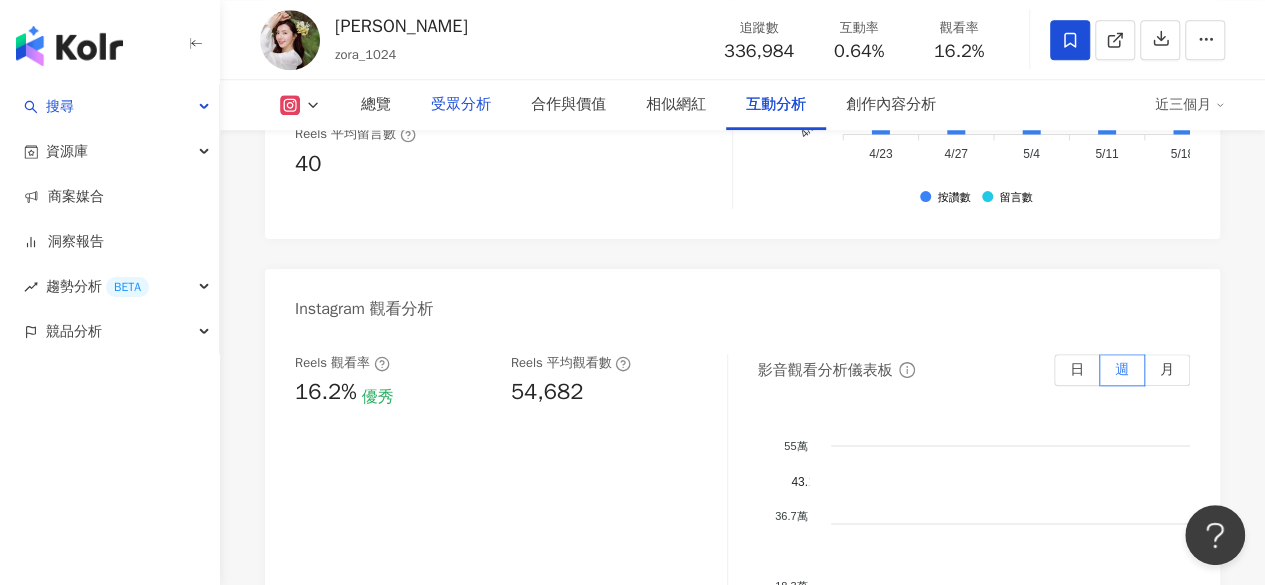click on "受眾分析" at bounding box center [461, 105] 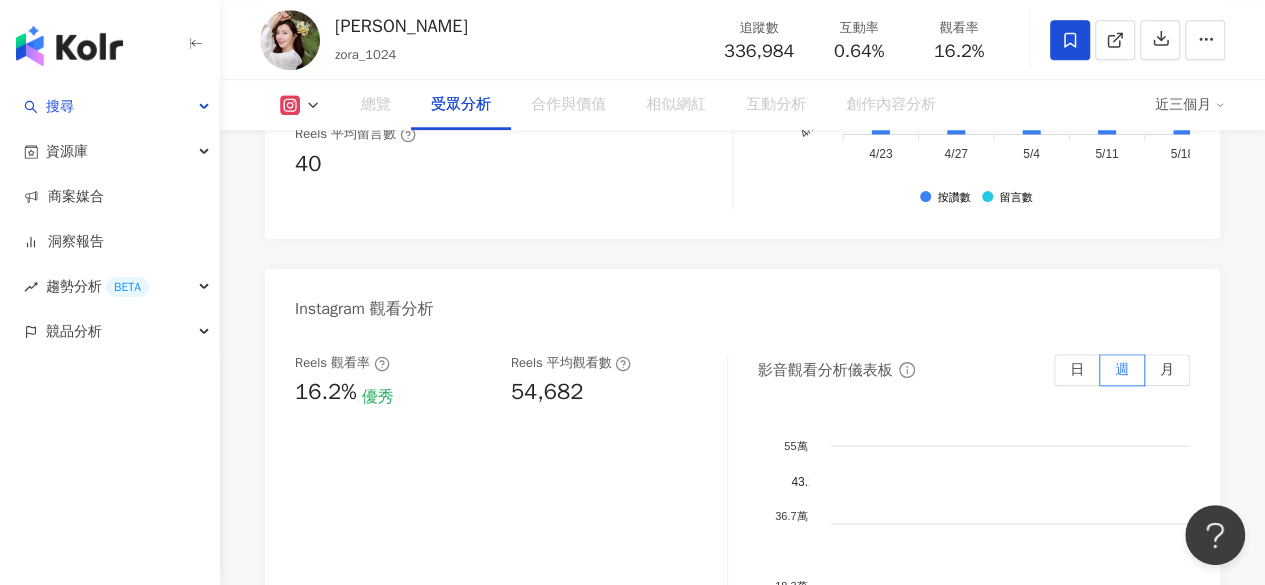 scroll, scrollTop: 1764, scrollLeft: 0, axis: vertical 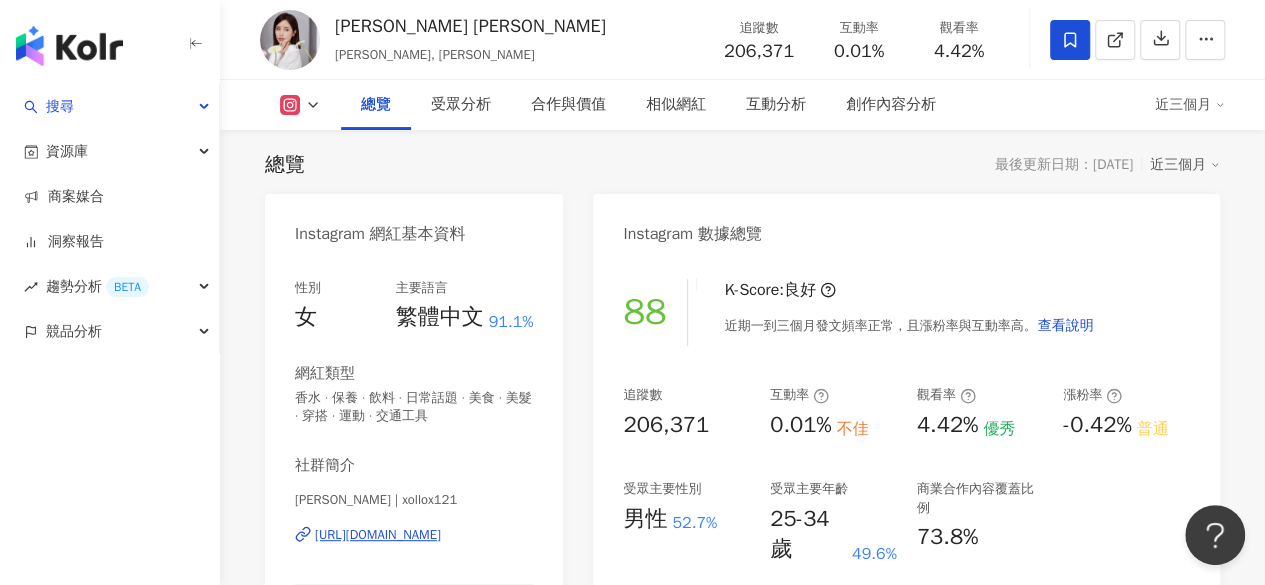 click on "4.42%" at bounding box center (959, 52) 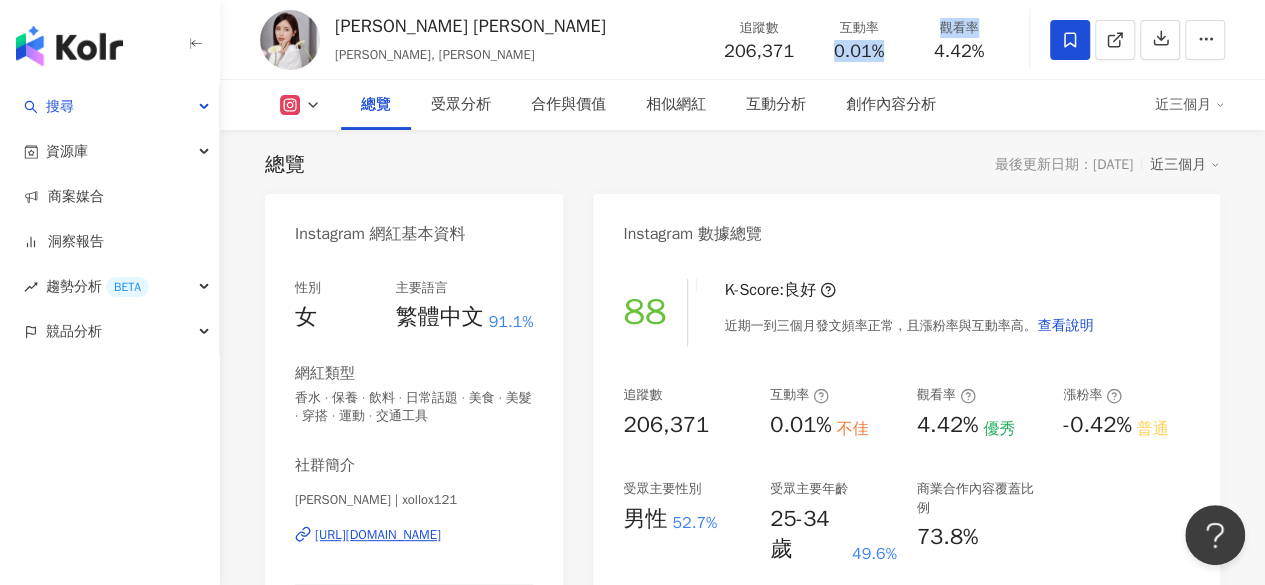 drag, startPoint x: 836, startPoint y: 50, endPoint x: 914, endPoint y: 51, distance: 78.00641 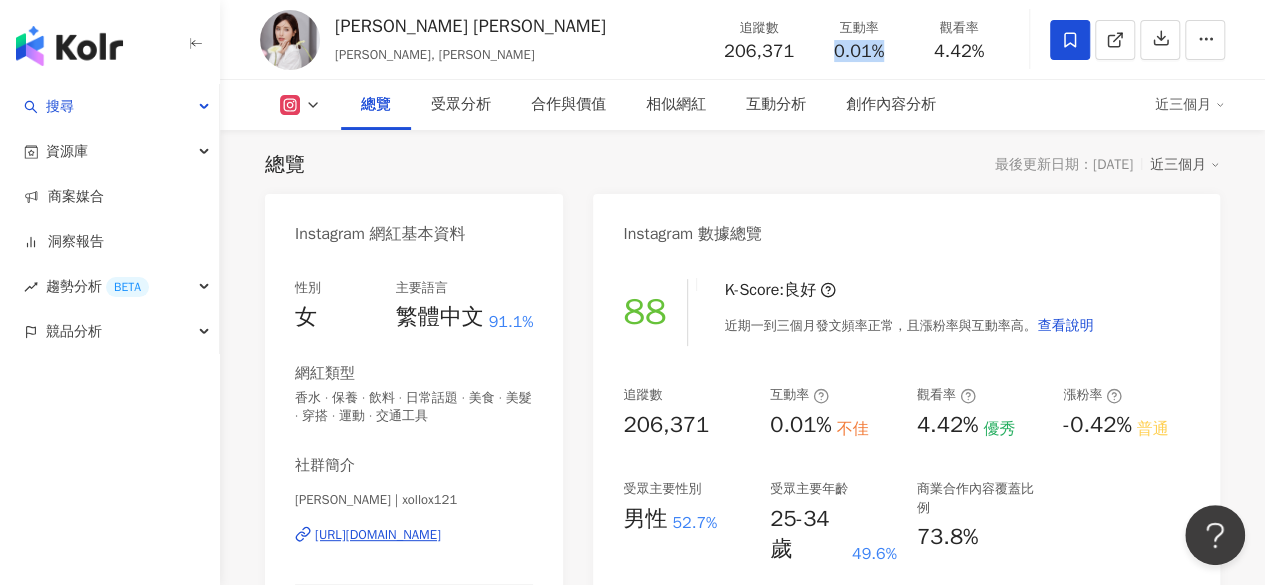 drag, startPoint x: 835, startPoint y: 53, endPoint x: 882, endPoint y: 54, distance: 47.010635 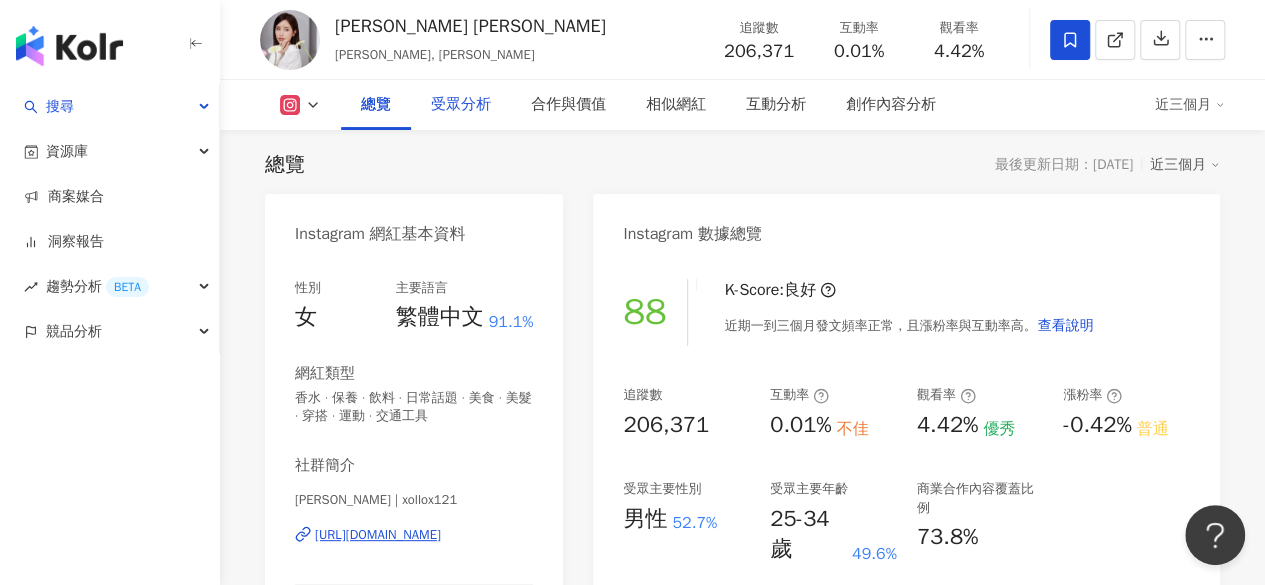 click on "受眾分析" at bounding box center (461, 105) 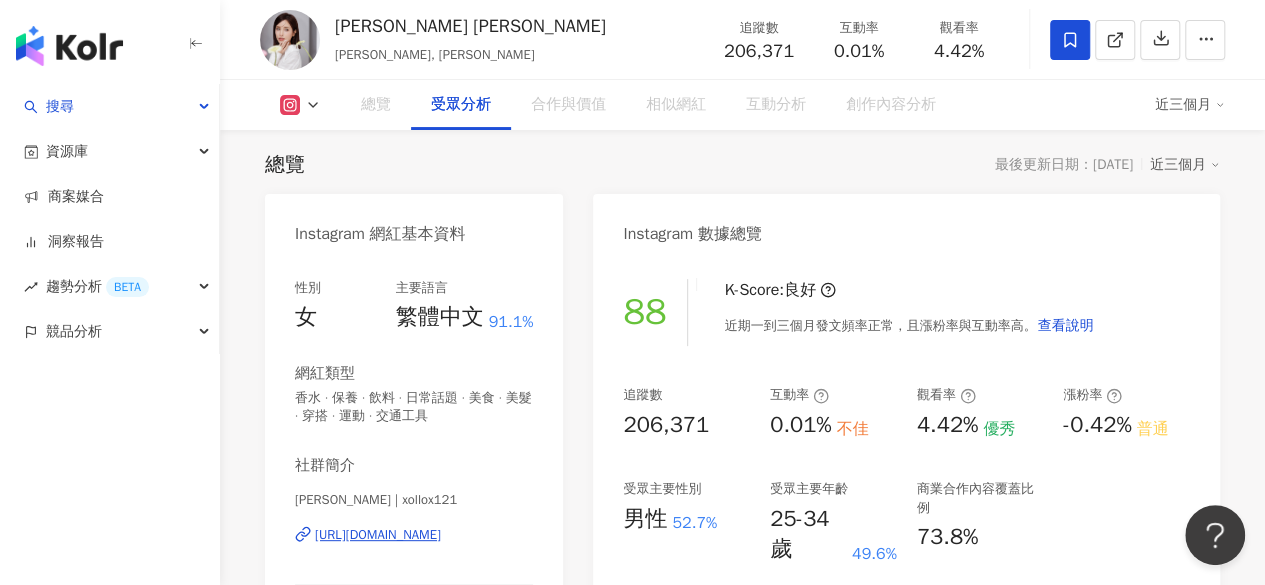 scroll, scrollTop: 1796, scrollLeft: 0, axis: vertical 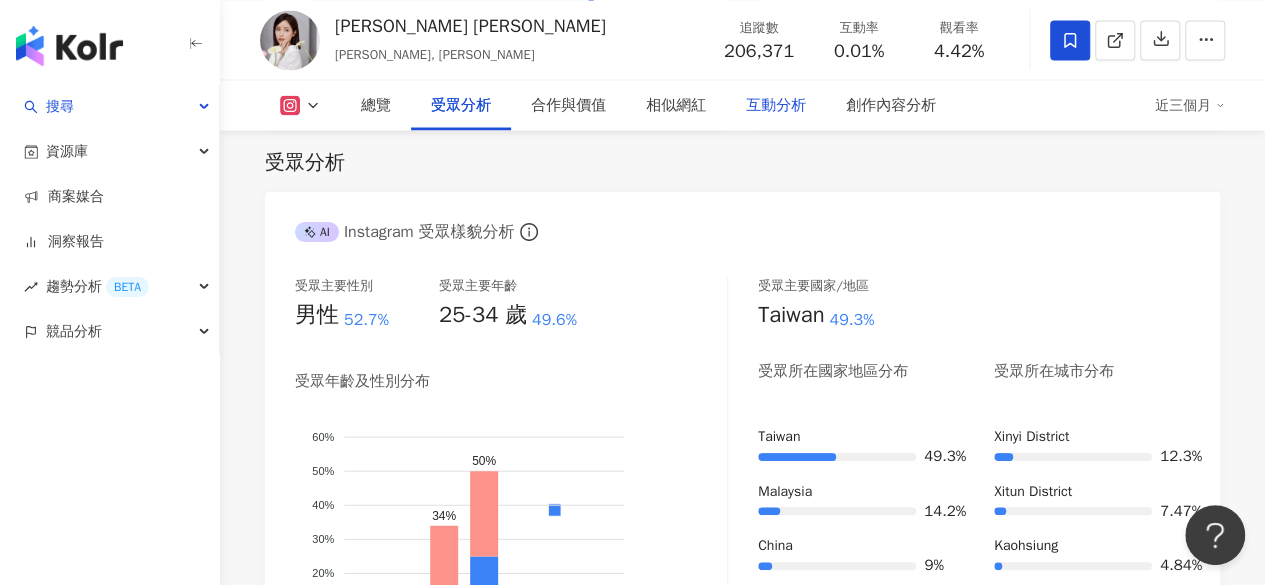 click on "互動分析" at bounding box center [776, 105] 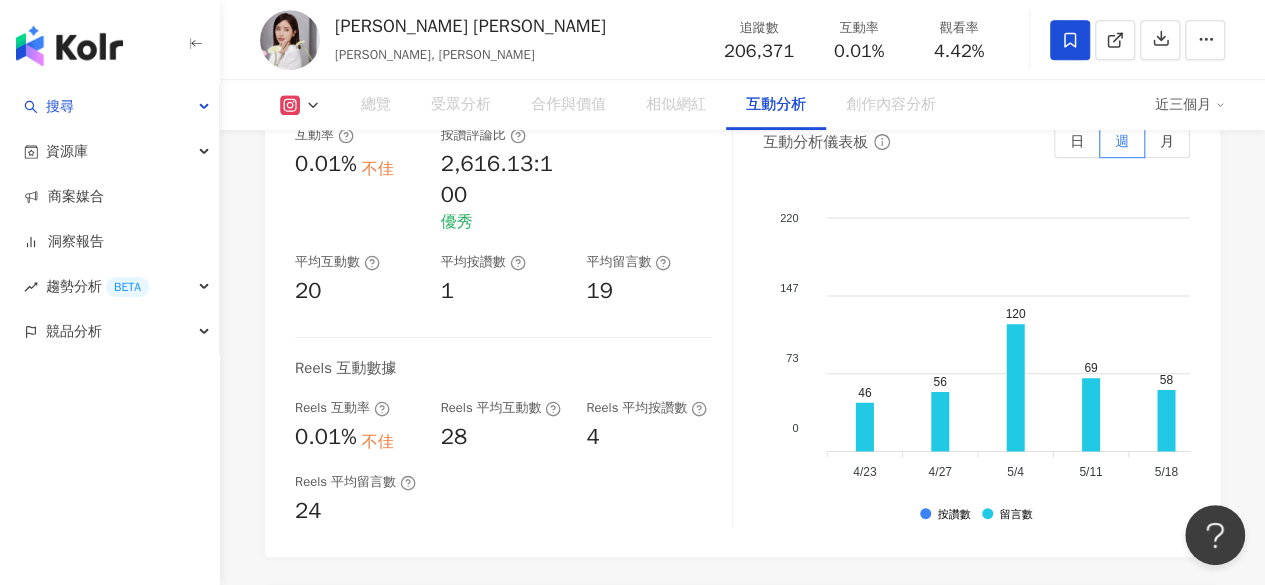 scroll, scrollTop: 4462, scrollLeft: 0, axis: vertical 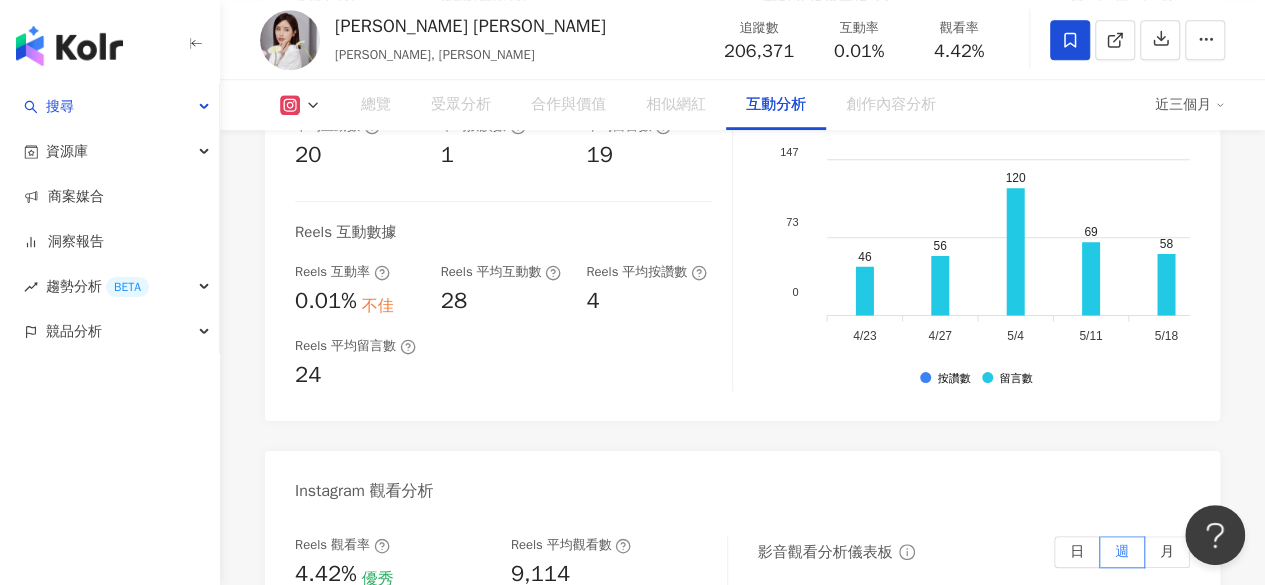 click on "Instagram 互動分析 互動率   0.01% 不佳 按讚評論比   2,616.13:100 優秀 平均互動數    20 平均按讚數   1 平均留言數   19 Reels 互動數據 Reels 互動率   0.01% 不佳 Reels 平均互動數   28 Reels 平均按讚數   4 Reels 平均留言數   24 互動分析儀表板 日 週 月 220 220 147 147 73 73 0 0 46 56 120 69 58 31 18 47 71 110 30 78 1 4/23 4/23 46 56 120 69 58 31 18 47 71 110 30 78 1 4/23 4/23 4/27 4/27 5/4 5/4 5/11 5/11 5/18 5/18 5/25 5/25 6/1 6/1 6/8 6/8 6/15 6/15 6/22 6/22 6/29 6/29 7/6 7/6 7/13 7/13 7/20 7/20   按讚數     留言數   Instagram 觀看分析 Reels 觀看率   4.42% 優秀 Reels 平均觀看數   9,114 影音觀看分析儀表板 日 週 月 3.3萬 3.3萬 2.2萬 2.2萬 1.1萬 1.1萬 0 0 8,871 8,064 2.5萬 6,566 3,244 4/23 4/23 8,871 8,064 2.5萬 6,566 3,244 4/23 4/23 4/27 4/27 5/4 5/4 5/11 5/11 5/18 5/18 5/25 5/25 6/1 6/1 6/8 6/8 6/15 6/15 6/22 6/22 6/29 6/29 7/6 7/6 7/13 7/13 7/20 7/20   Reels   Instagram 內容發布分析 期間內容數   42" at bounding box center [742, 750] 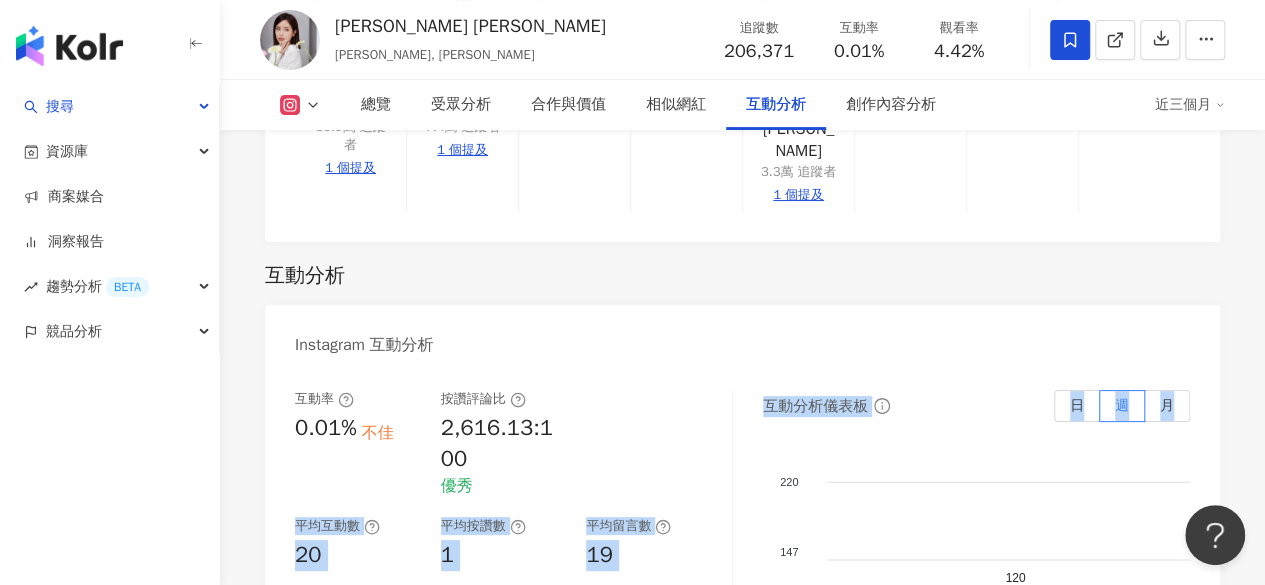 click at bounding box center [649, 443] 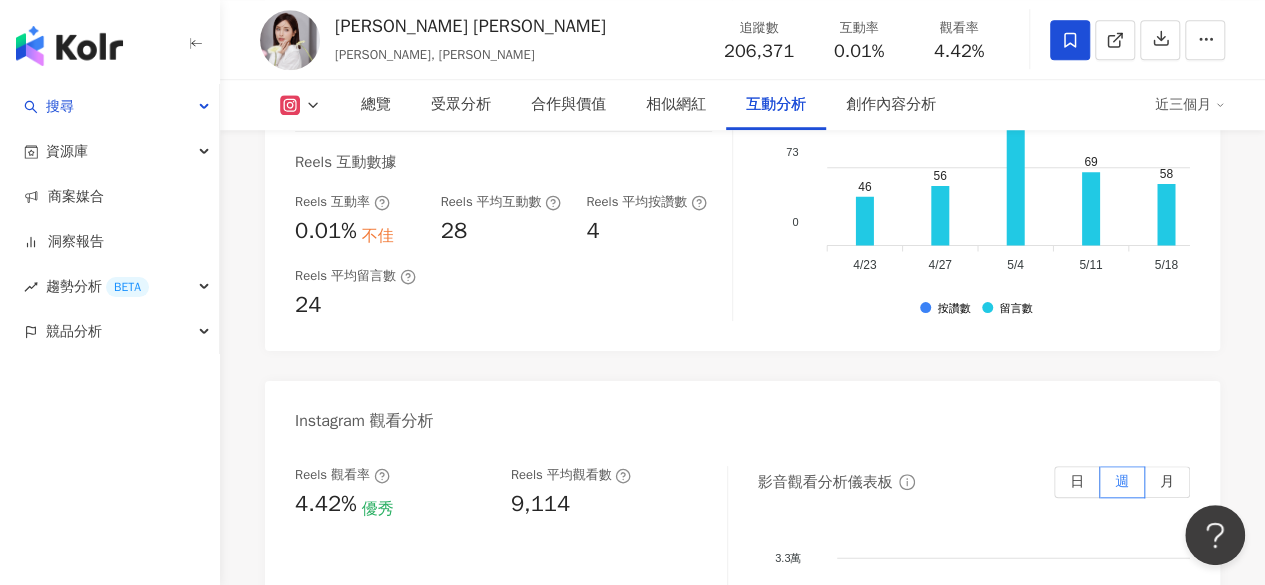 scroll, scrollTop: 4562, scrollLeft: 0, axis: vertical 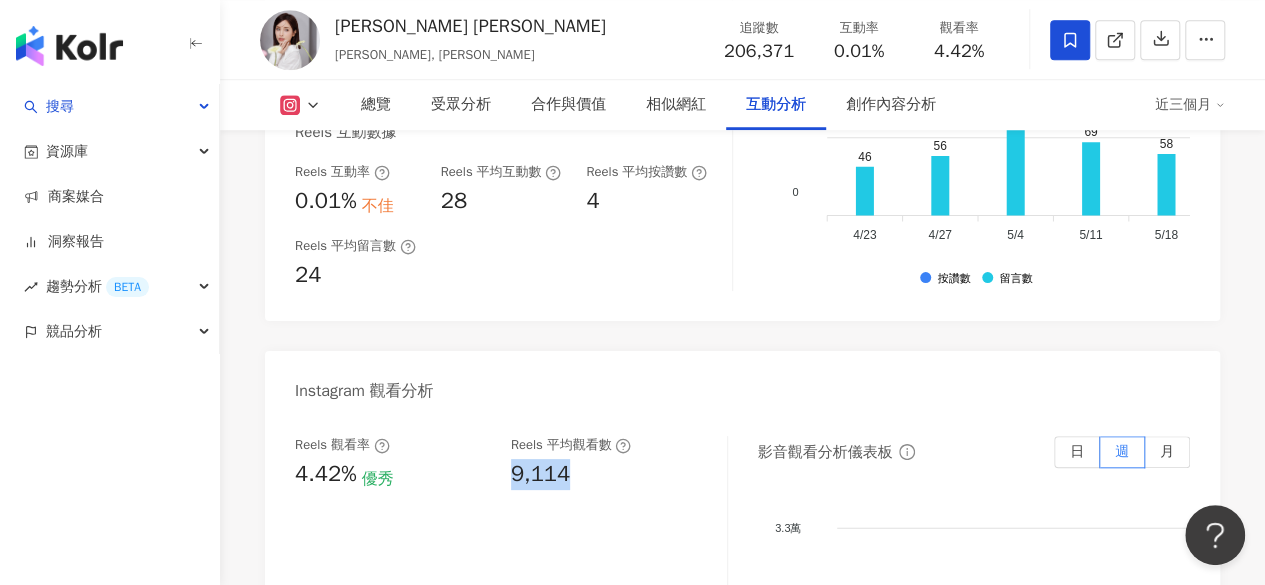 drag, startPoint x: 510, startPoint y: 367, endPoint x: 586, endPoint y: 369, distance: 76.02631 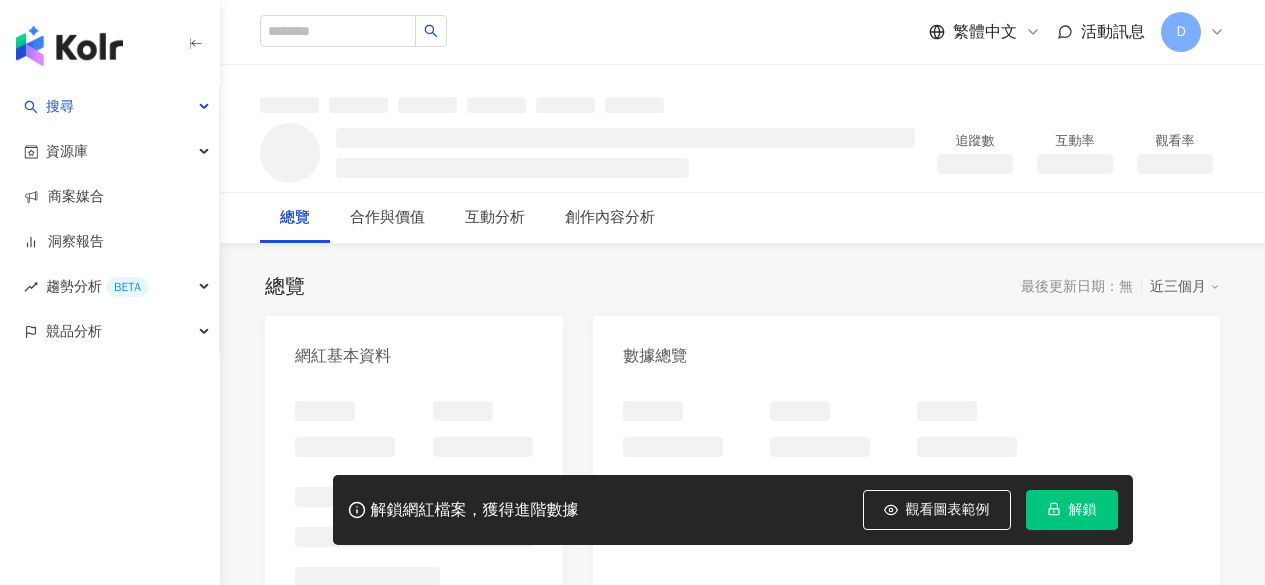 scroll, scrollTop: 0, scrollLeft: 0, axis: both 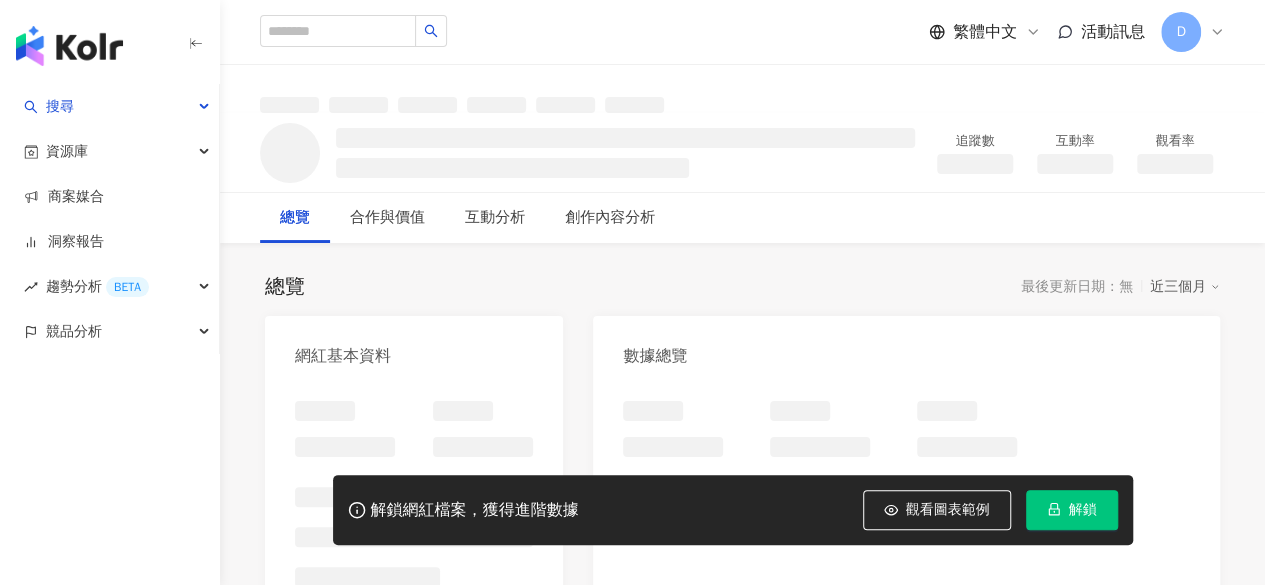 click 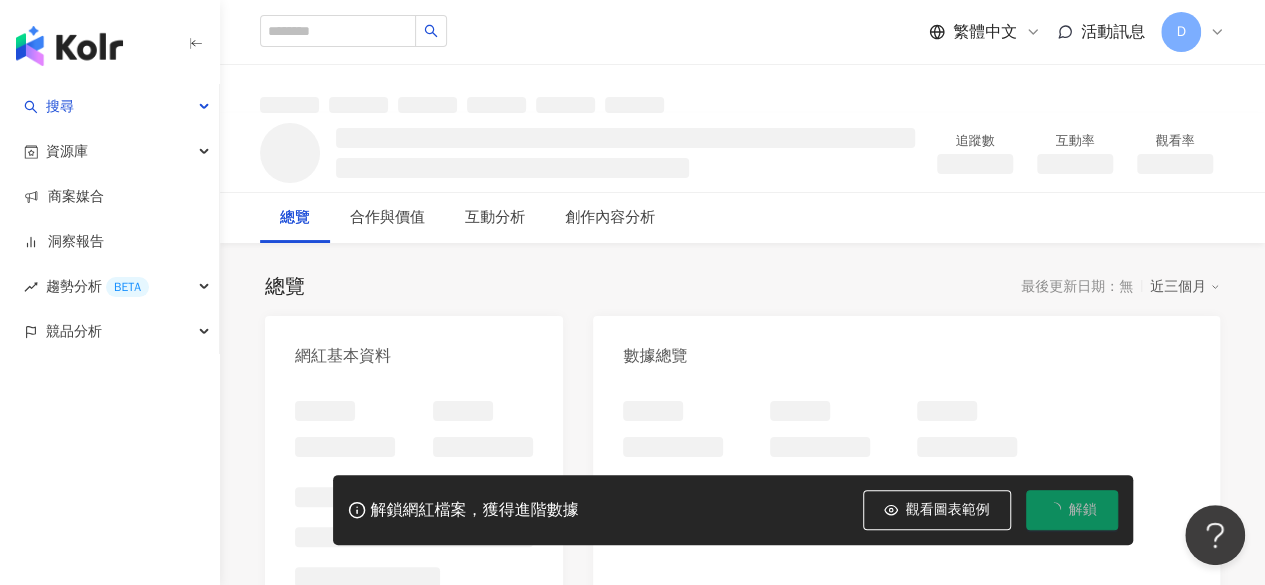 scroll, scrollTop: 0, scrollLeft: 0, axis: both 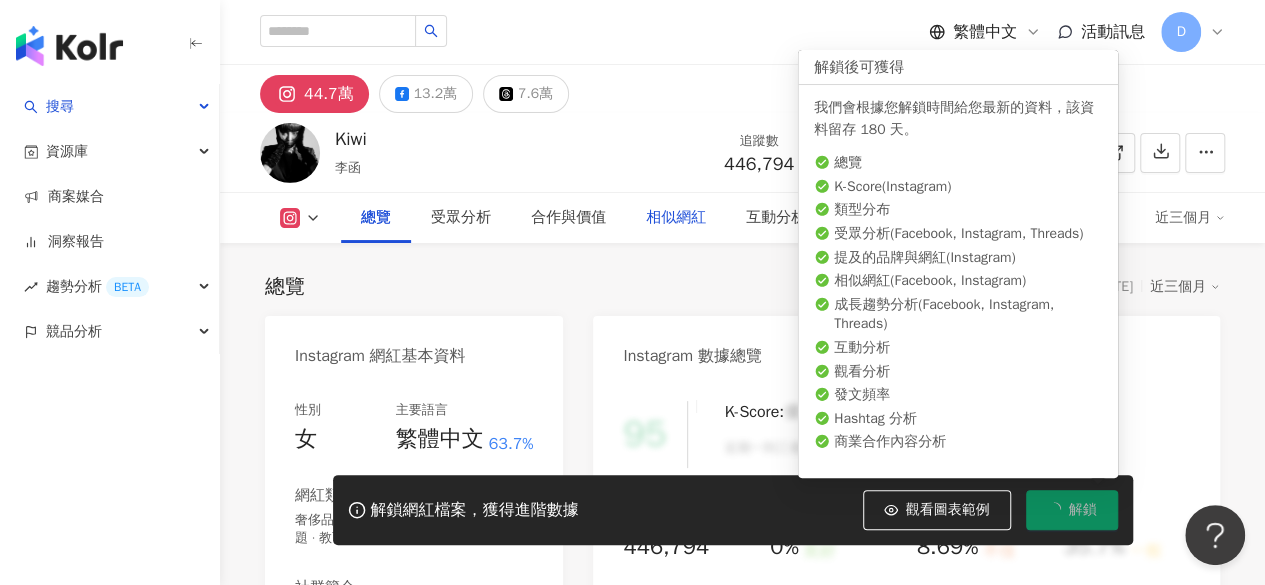 click on "相似網紅" at bounding box center [676, 218] 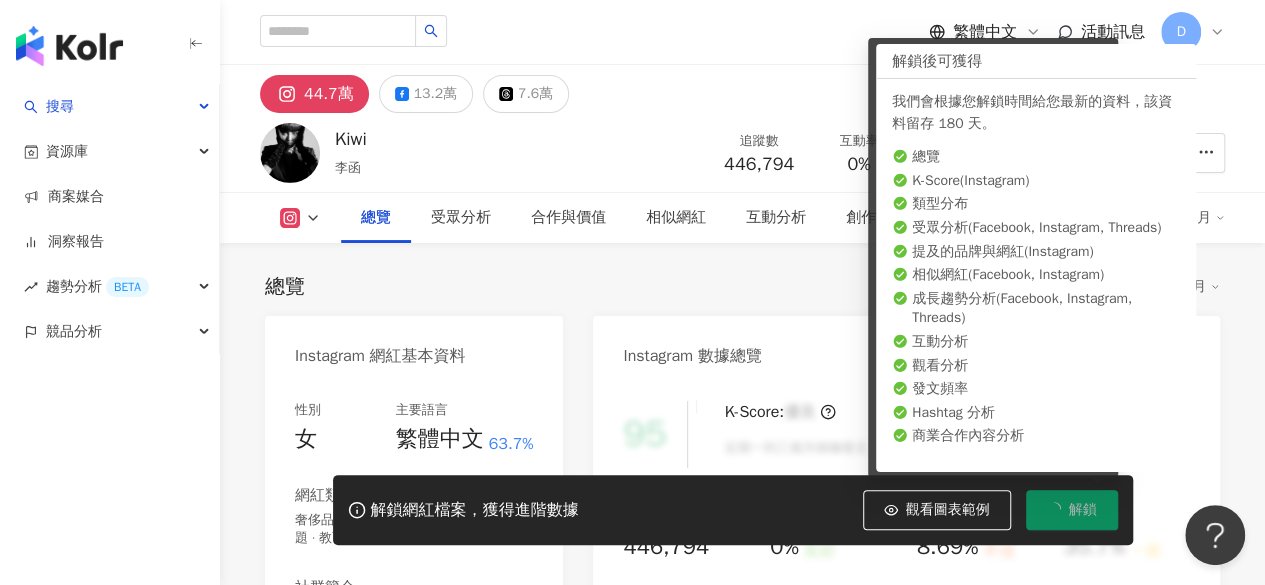 click on "8.69%" at bounding box center (959, 165) 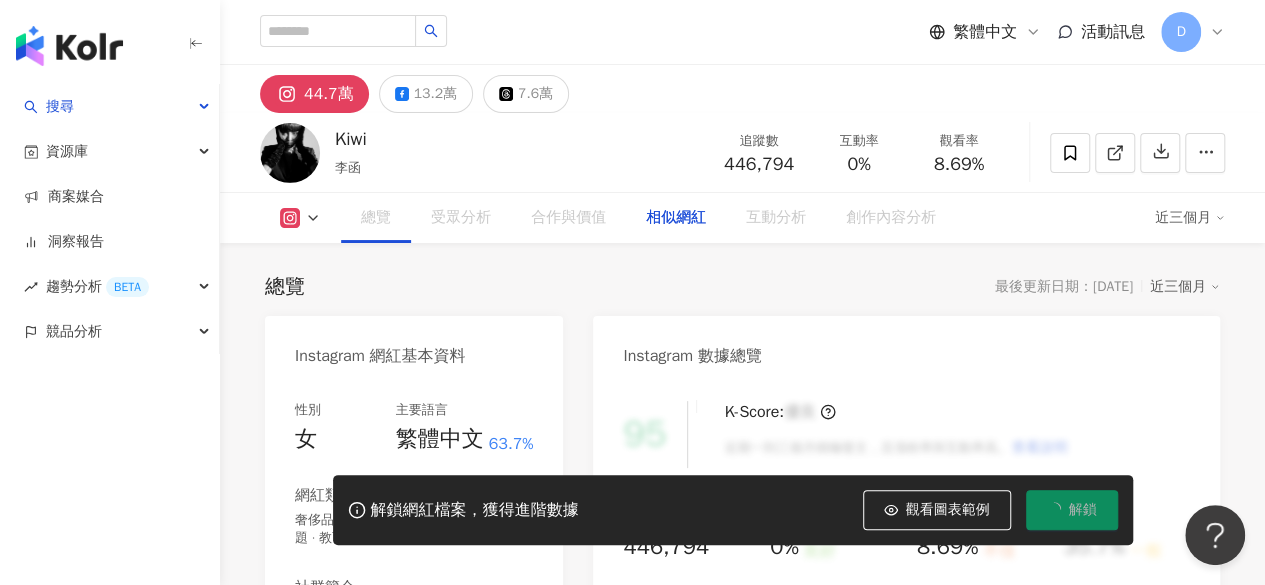 scroll, scrollTop: 122, scrollLeft: 0, axis: vertical 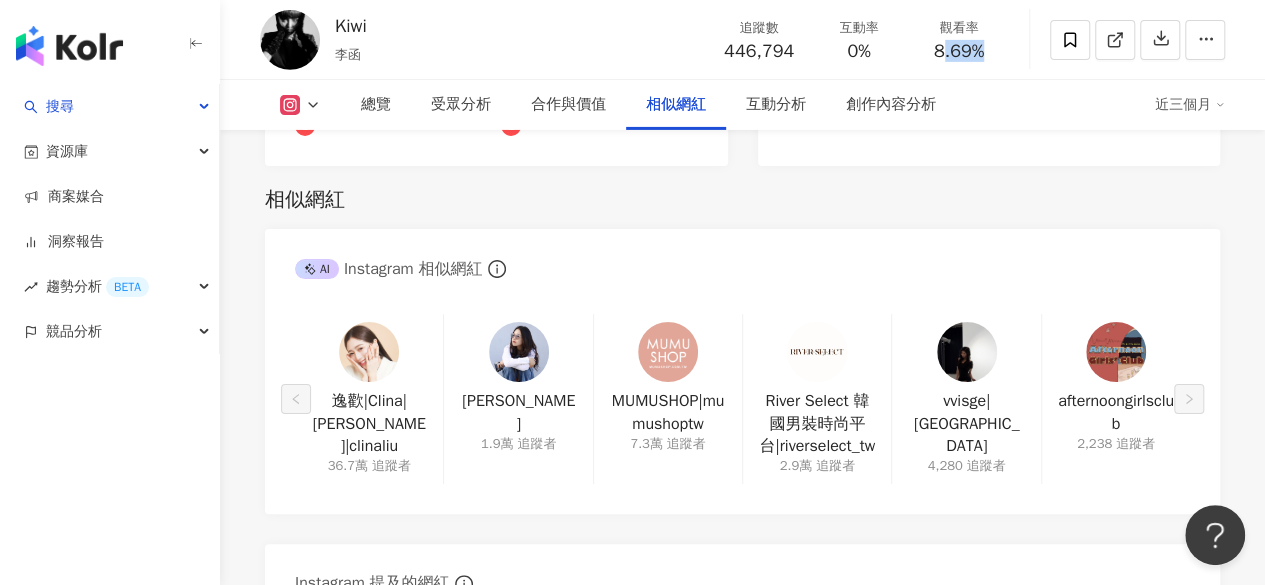 drag, startPoint x: 937, startPoint y: 53, endPoint x: 1009, endPoint y: 53, distance: 72 